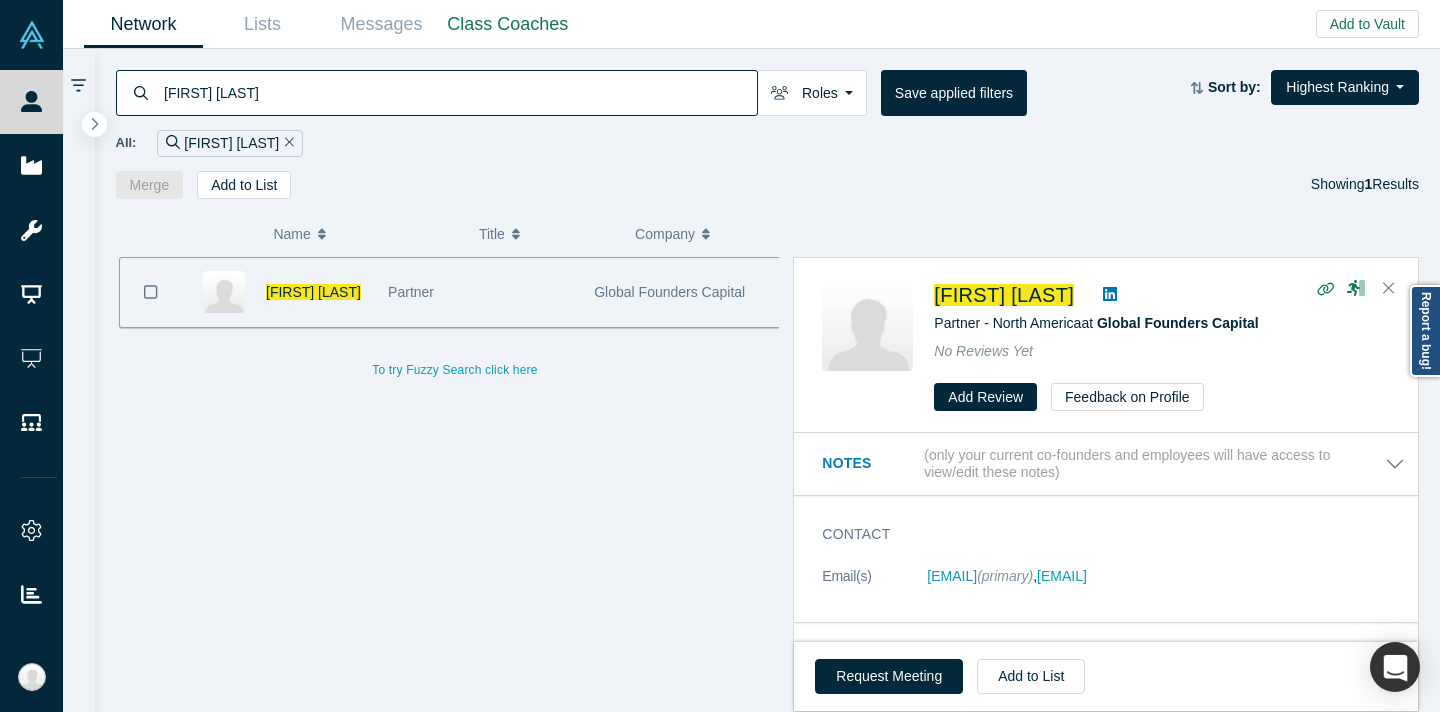 scroll, scrollTop: 0, scrollLeft: 0, axis: both 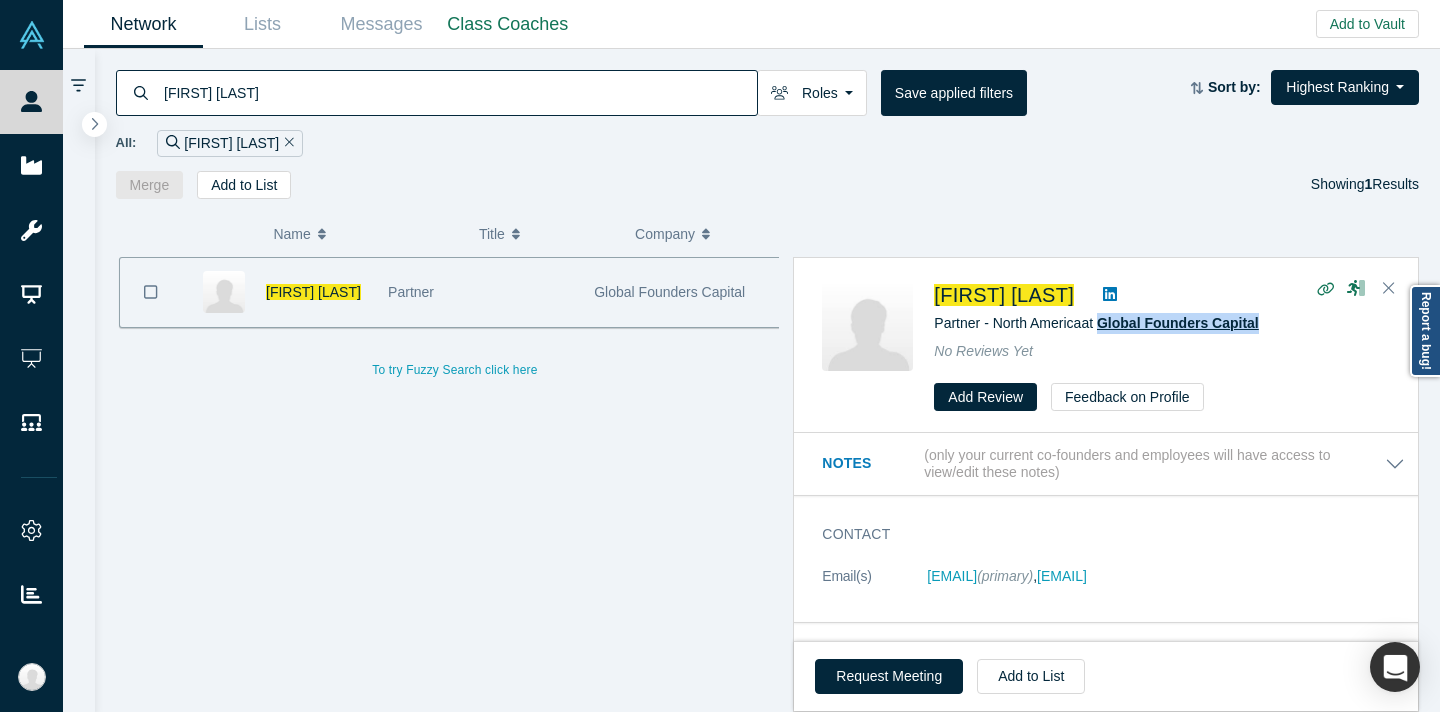 drag, startPoint x: 1287, startPoint y: 319, endPoint x: 1102, endPoint y: 323, distance: 185.04324 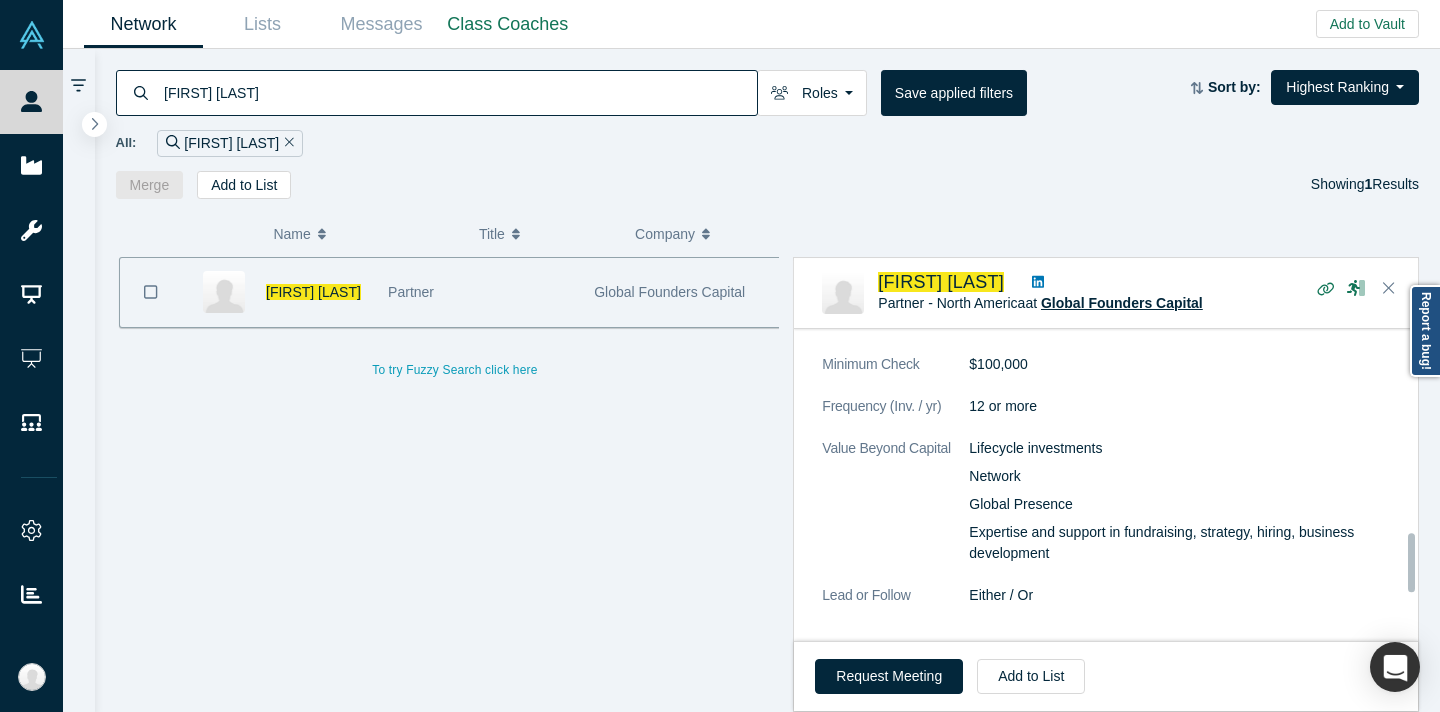 scroll, scrollTop: 1138, scrollLeft: 0, axis: vertical 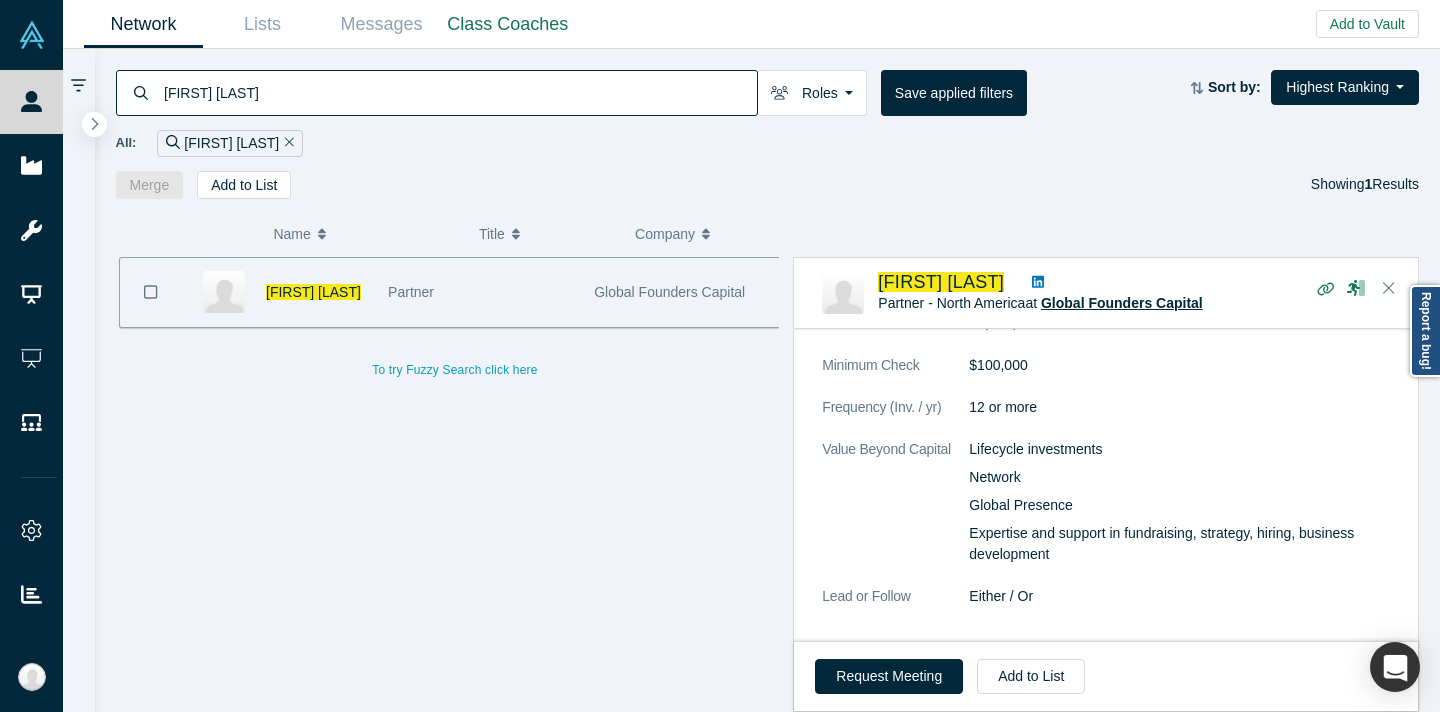 click on "[FIRST] [LAST]" at bounding box center [459, 92] 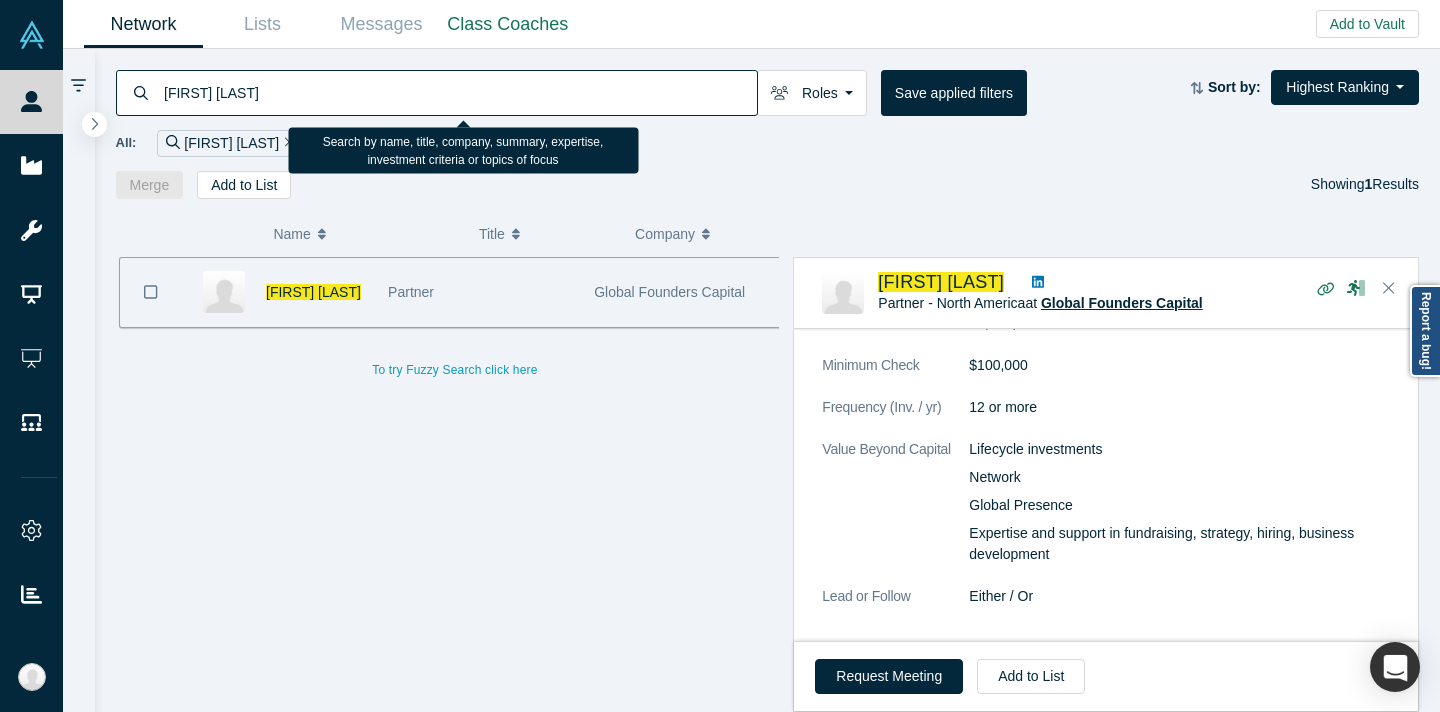 click on "[FIRST] [LAST]" at bounding box center [459, 92] 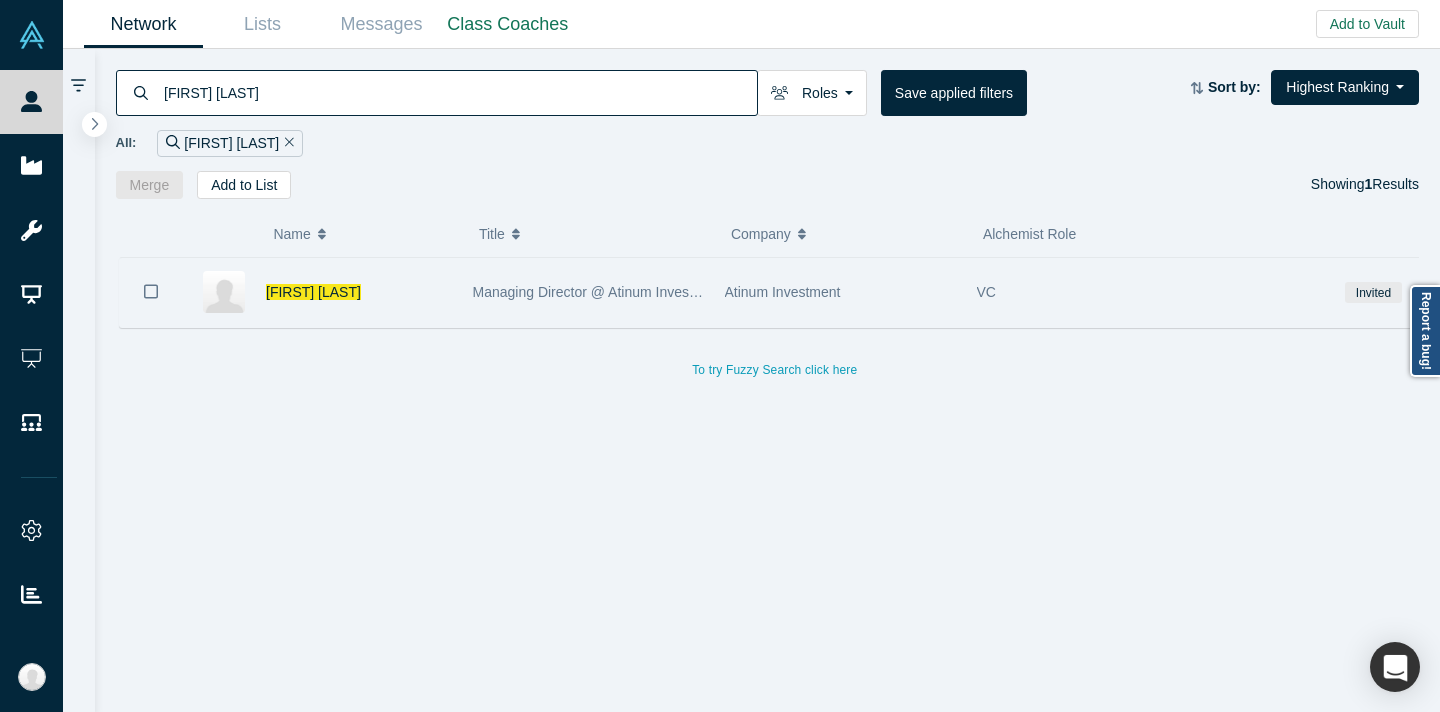click on "Managing Director @ Atinum Investment" at bounding box center (588, 292) 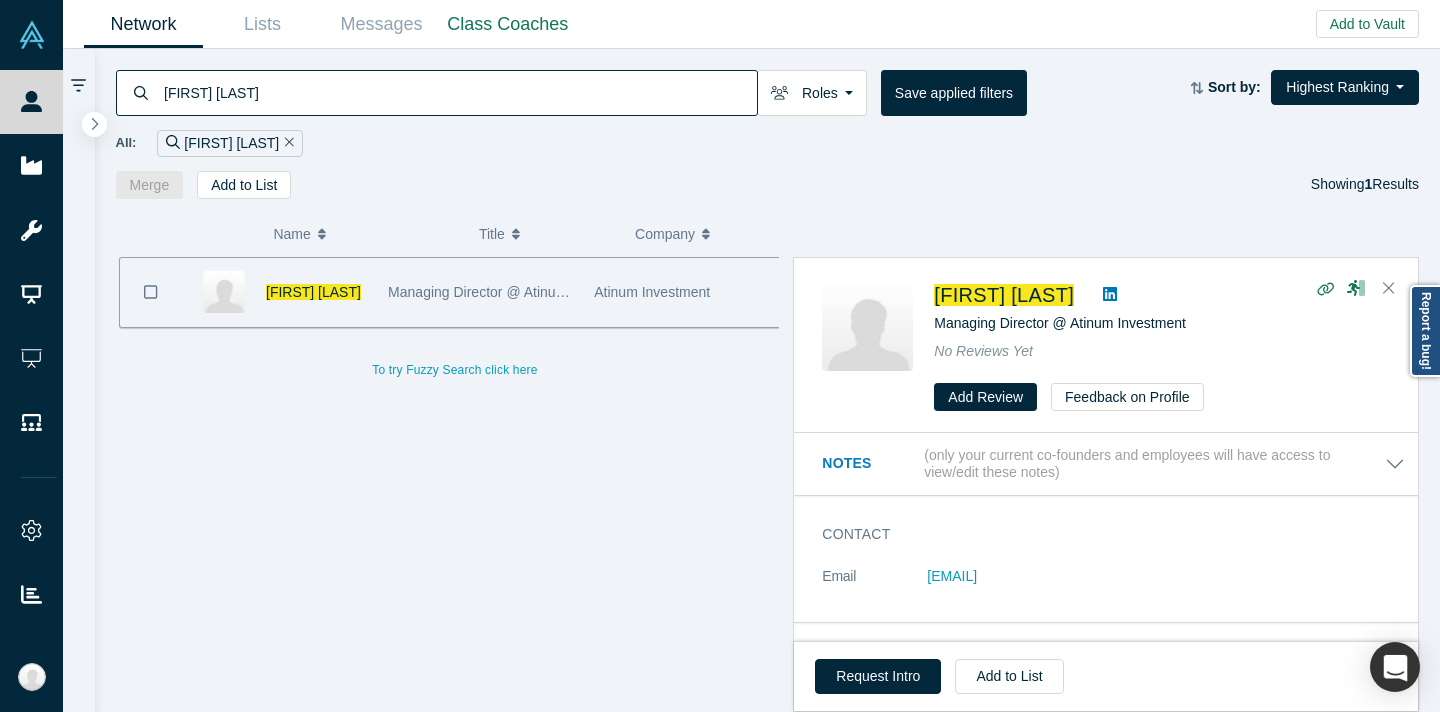 scroll, scrollTop: 0, scrollLeft: 3, axis: horizontal 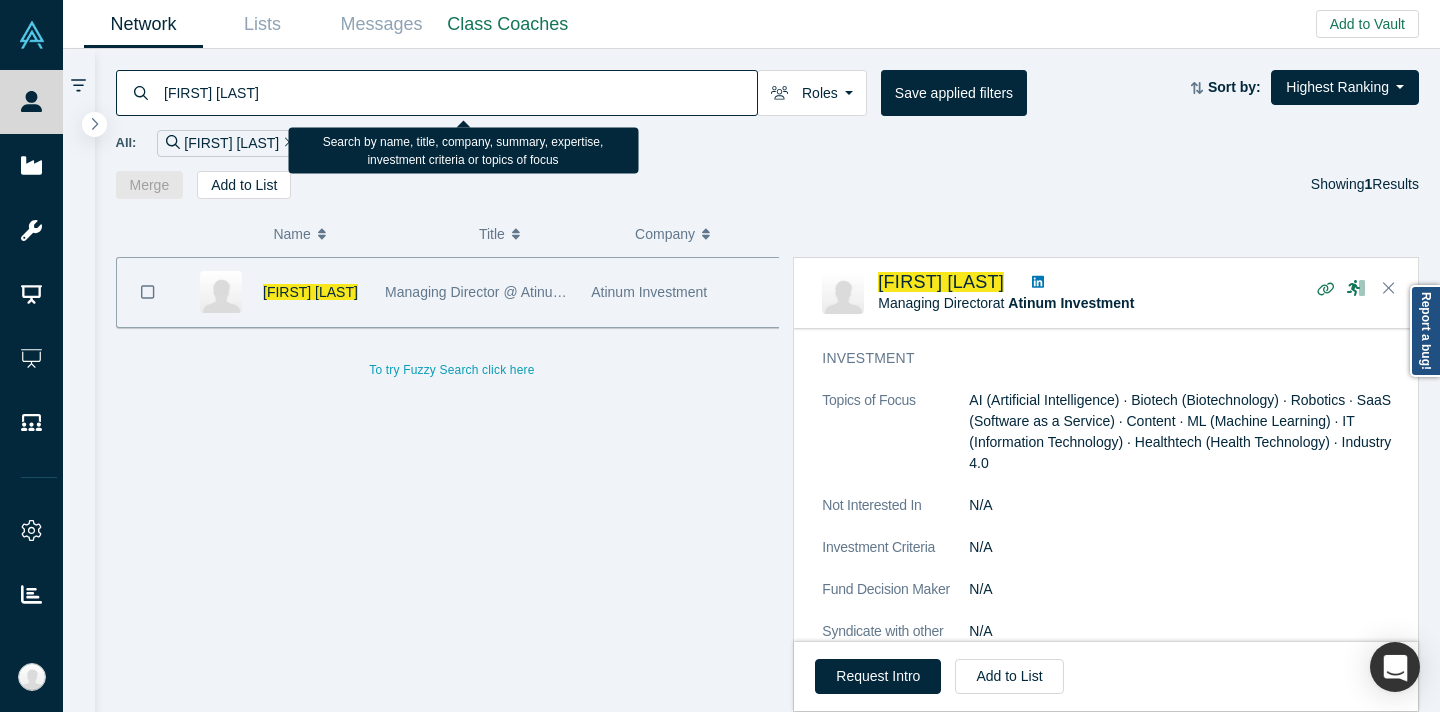 click on "[FIRST] [LAST]" at bounding box center [459, 92] 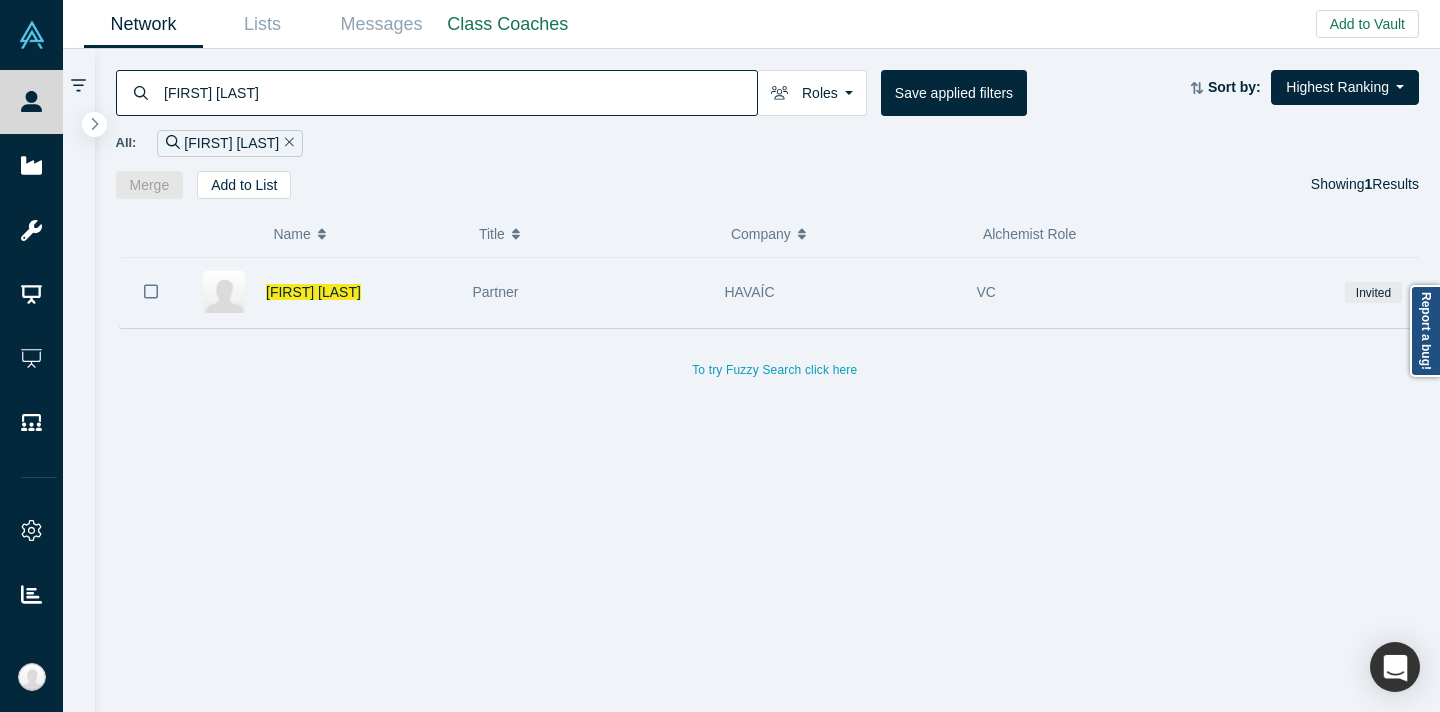 click on "Partner" at bounding box center (588, 292) 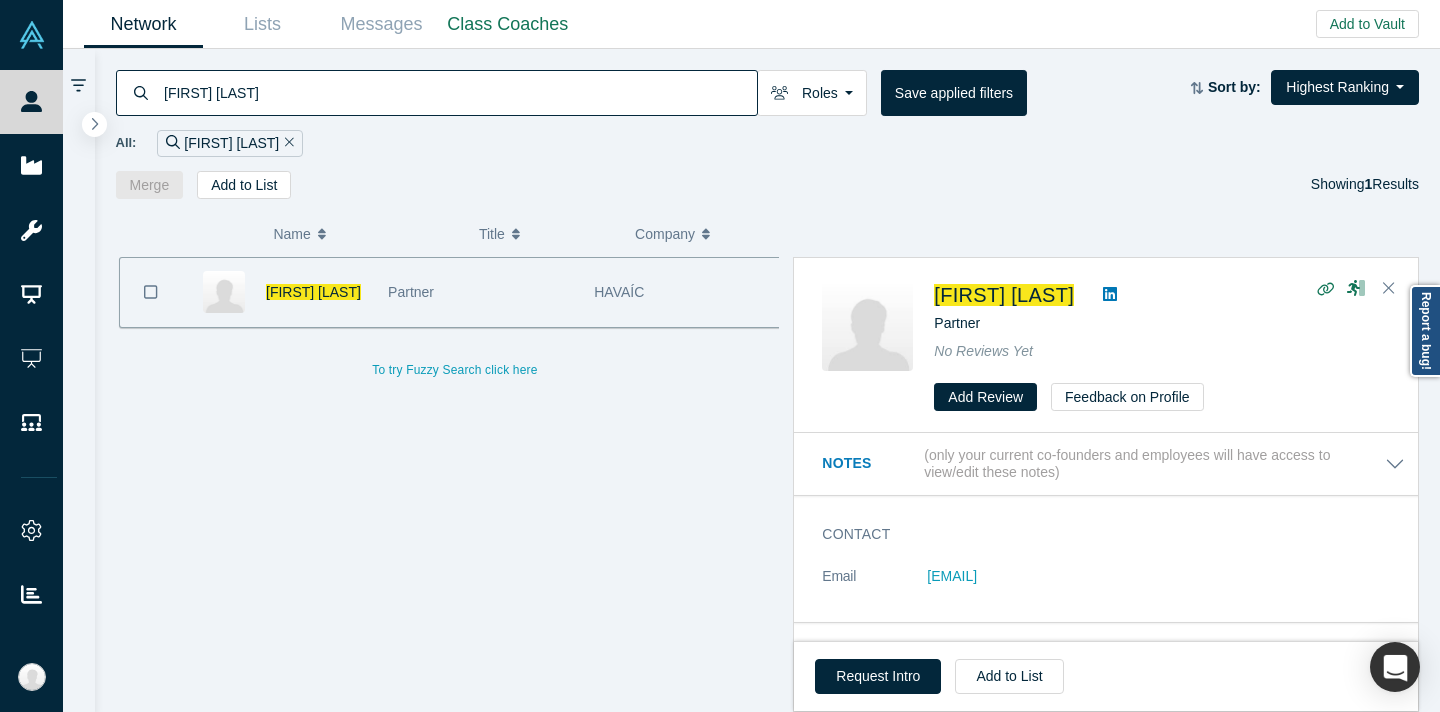 scroll, scrollTop: 0, scrollLeft: 3, axis: horizontal 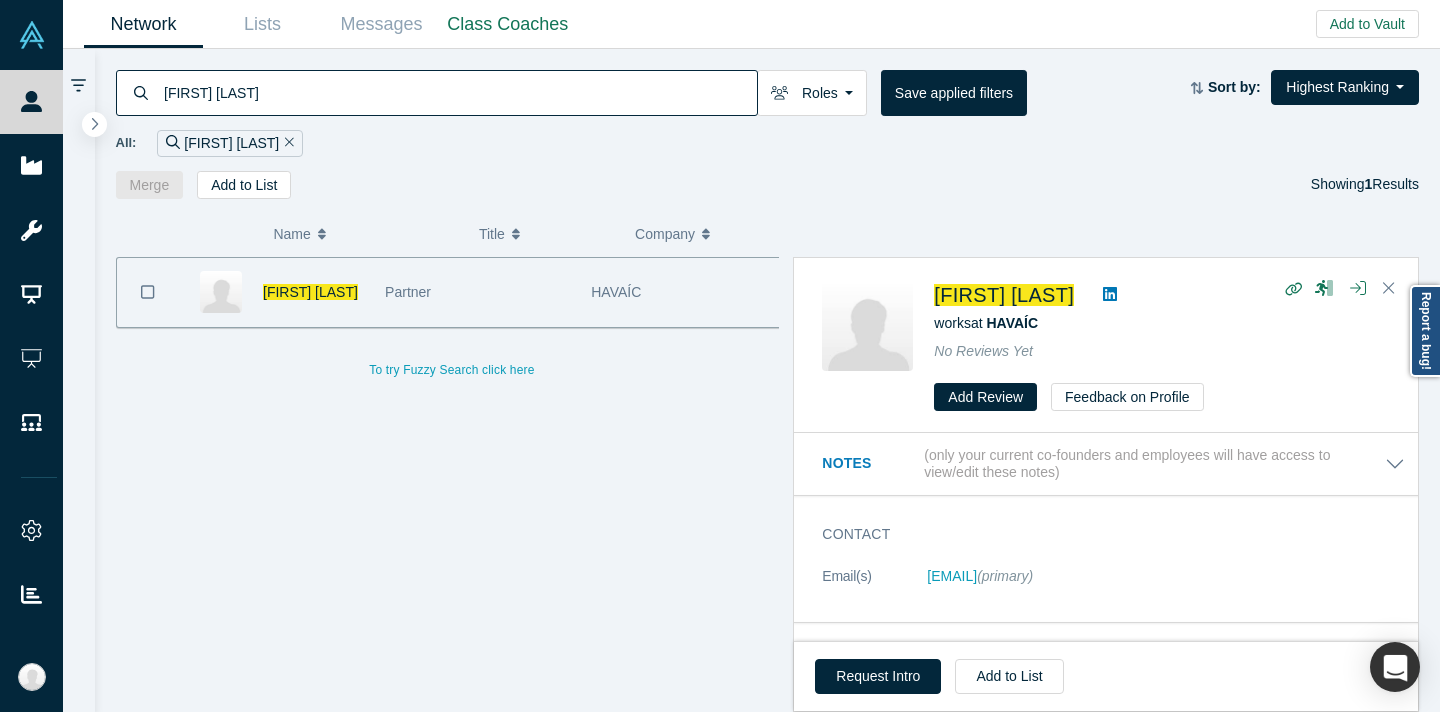 click on "[FIRST] [LAST]" at bounding box center (459, 92) 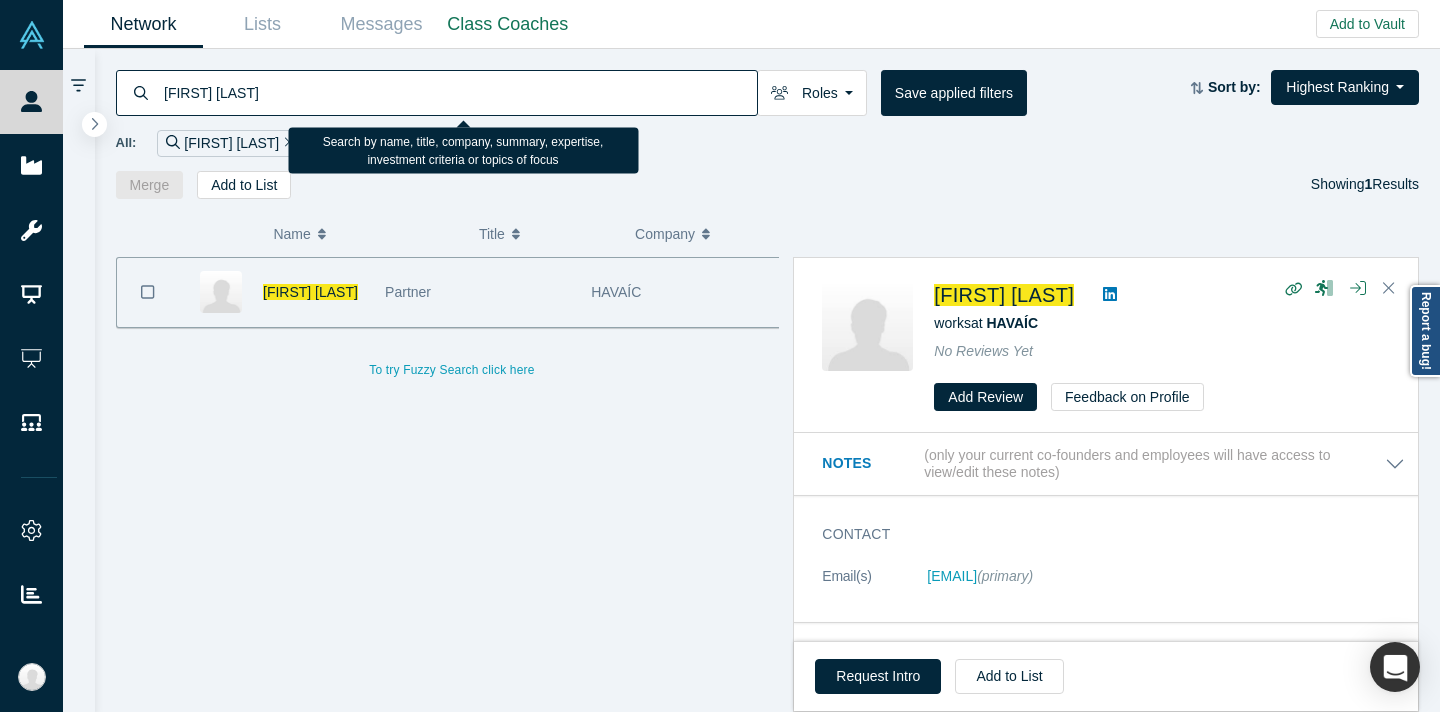 click on "[FIRST] [LAST]" at bounding box center [459, 92] 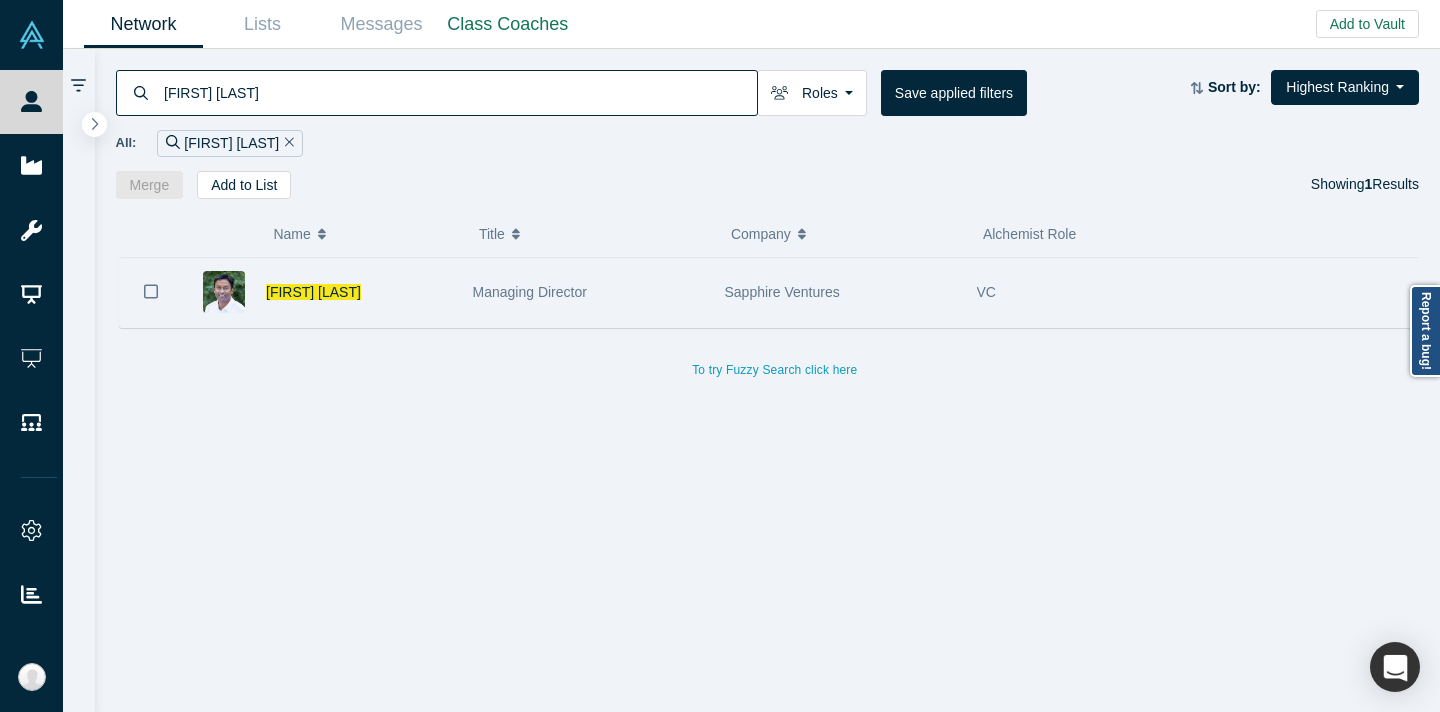 click on "Managing Director" at bounding box center [588, 292] 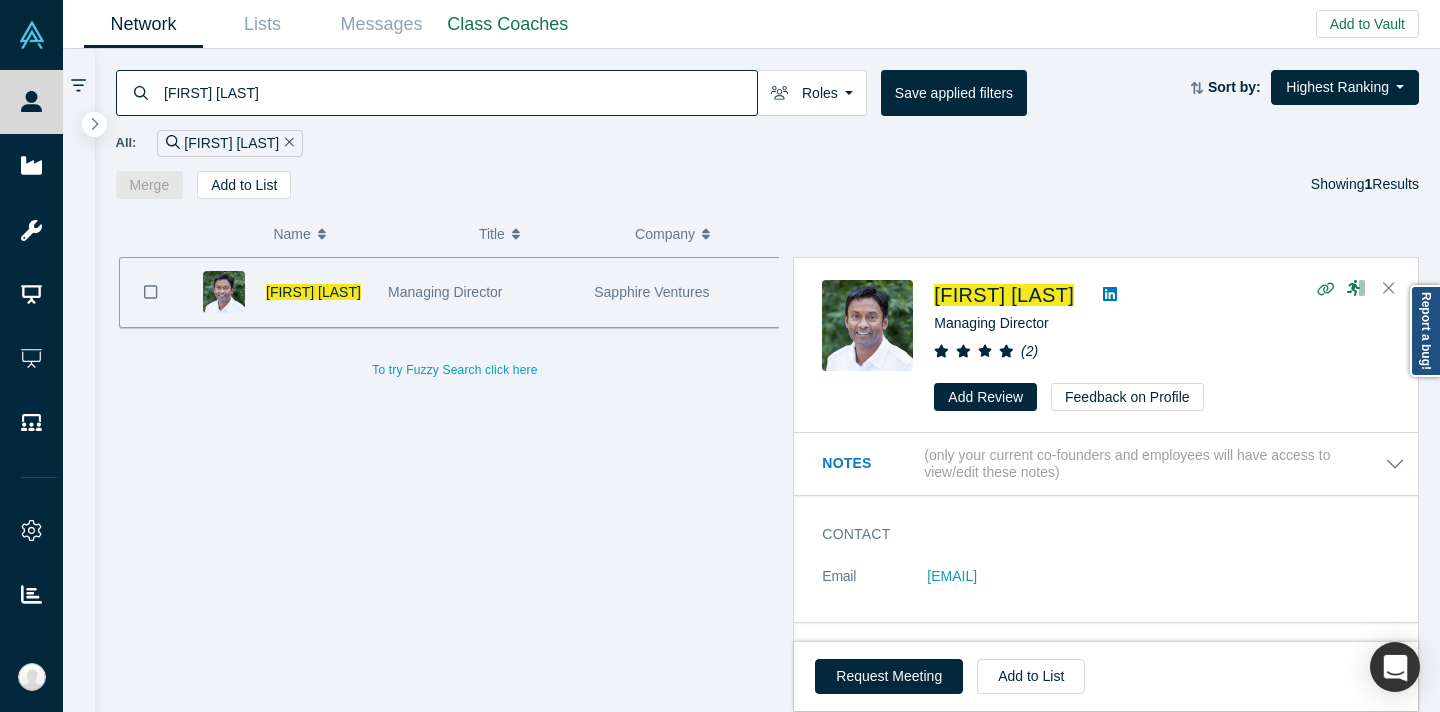 scroll, scrollTop: 0, scrollLeft: 3, axis: horizontal 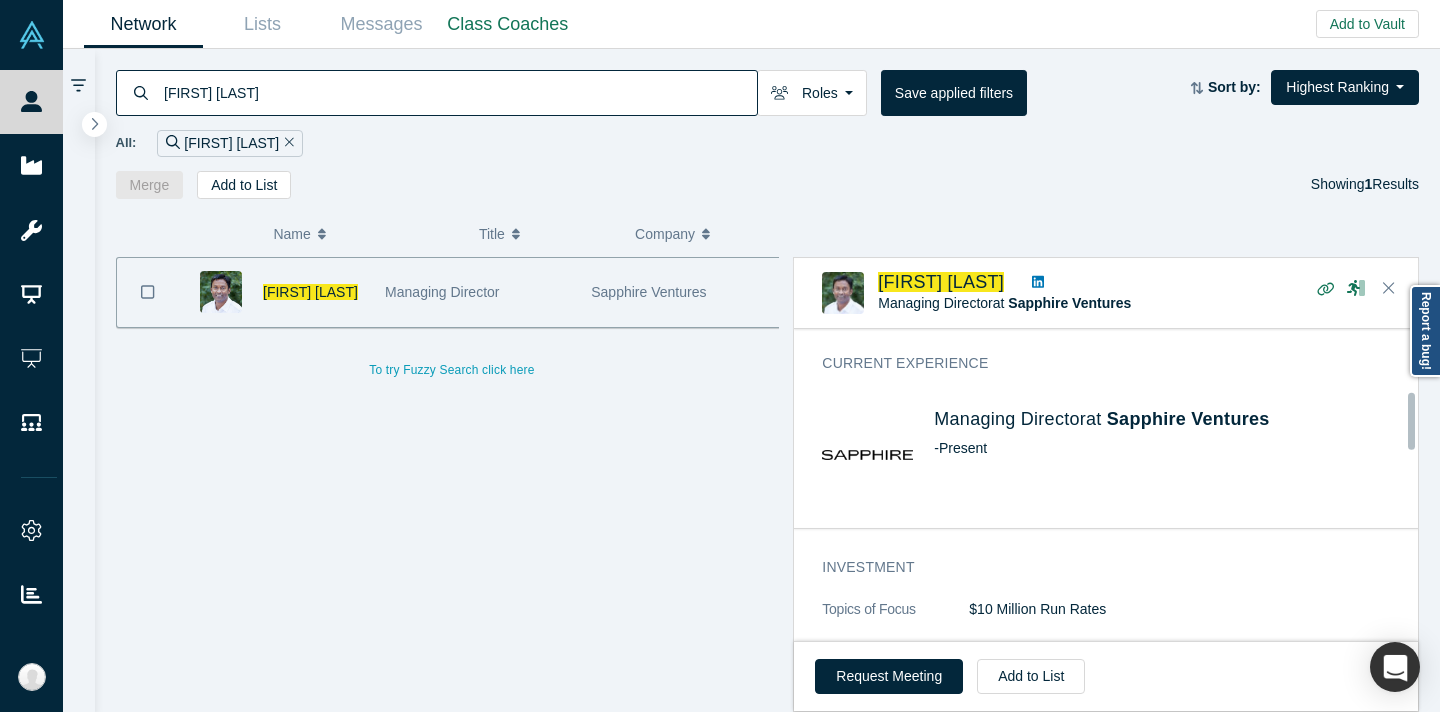click 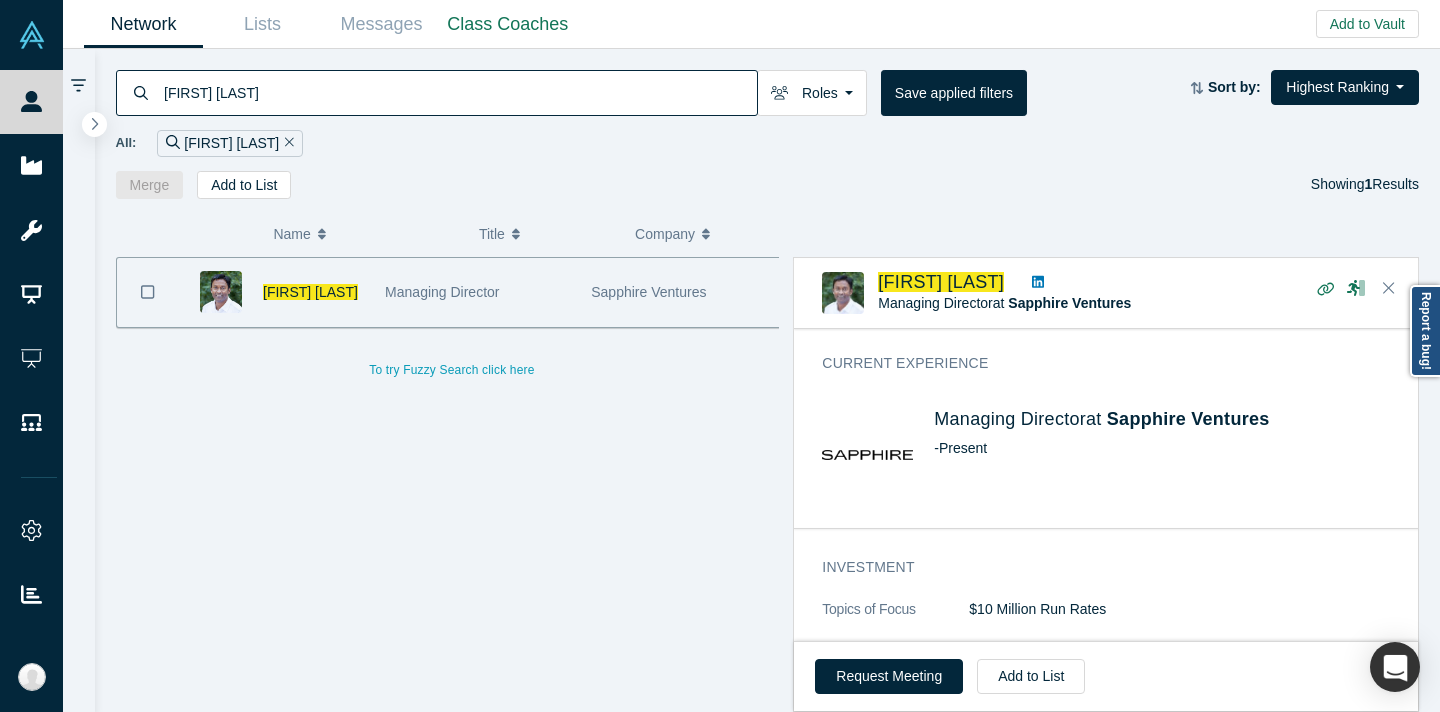 click on "[FIRST] [LAST]" at bounding box center (459, 92) 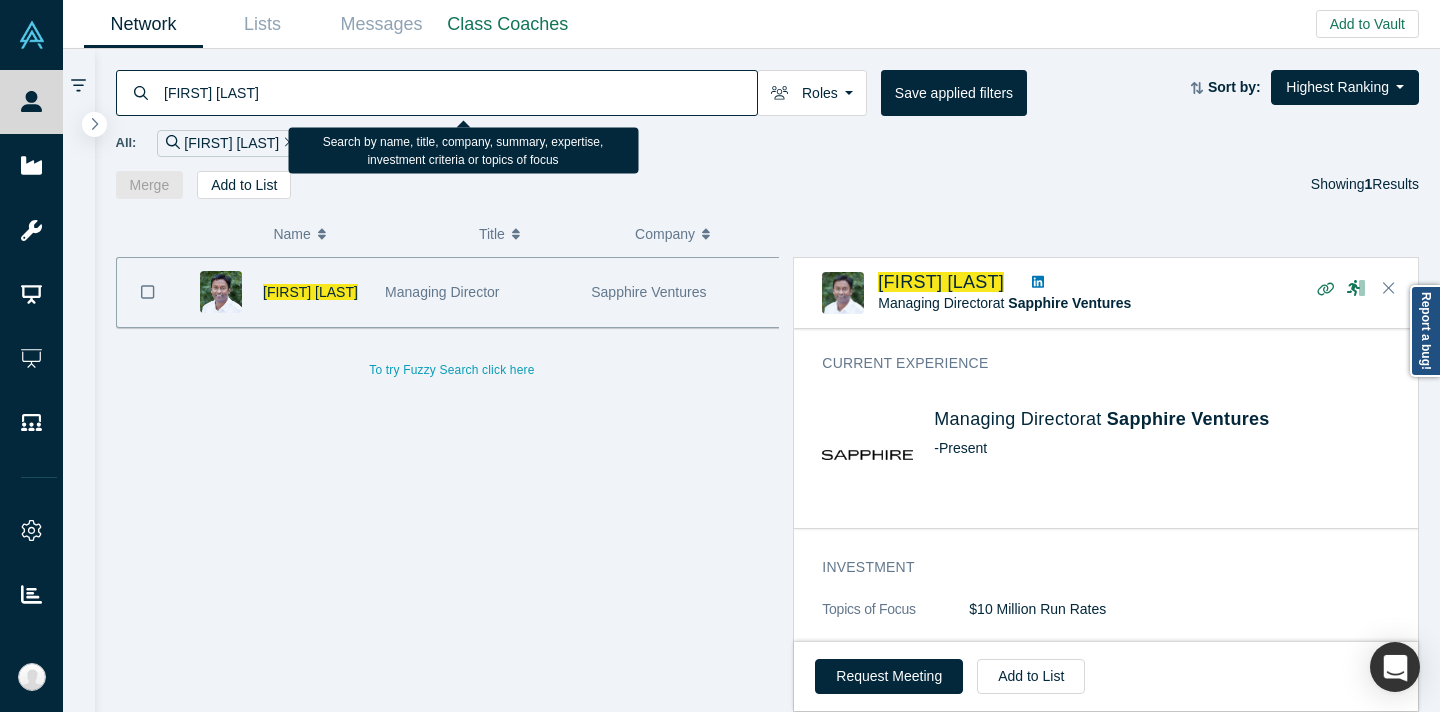 click on "[FIRST] [LAST]" at bounding box center [459, 92] 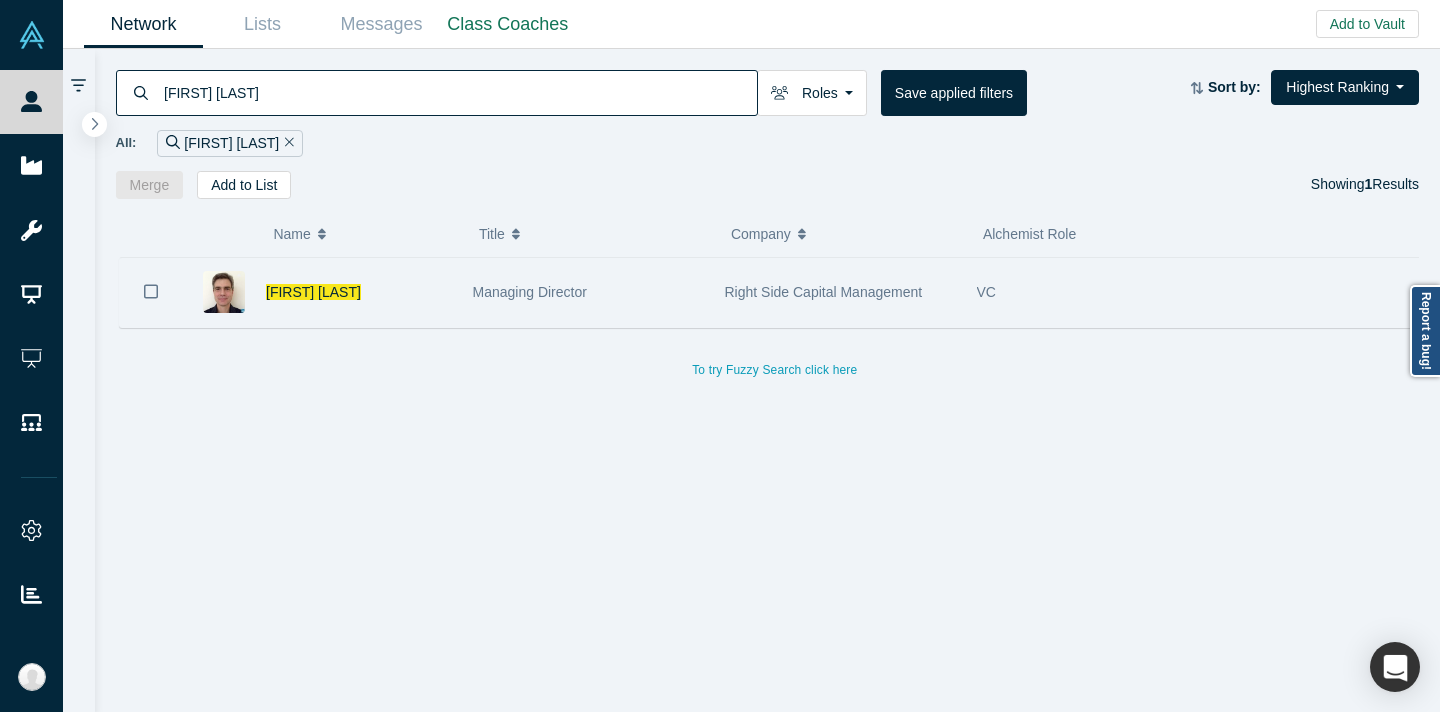 click on "Managing Director" at bounding box center (588, 292) 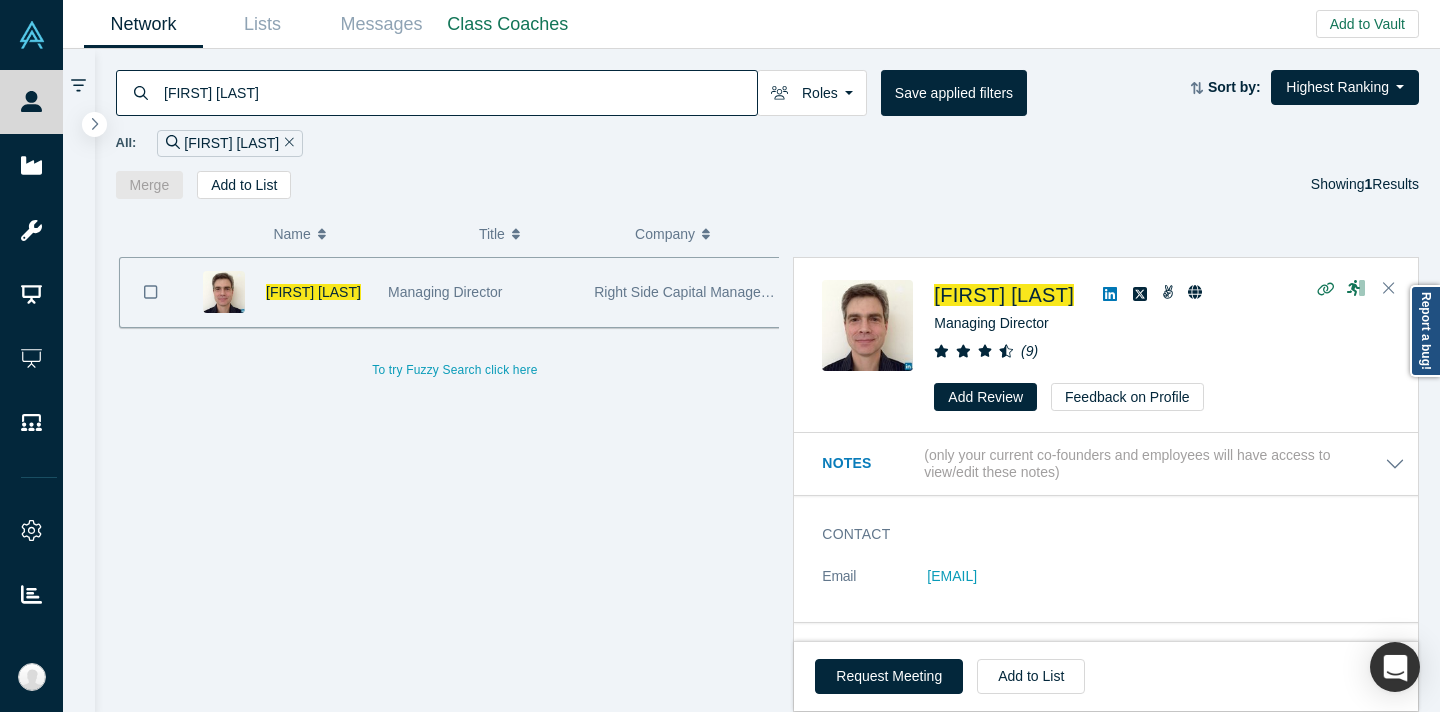 scroll, scrollTop: 0, scrollLeft: 3, axis: horizontal 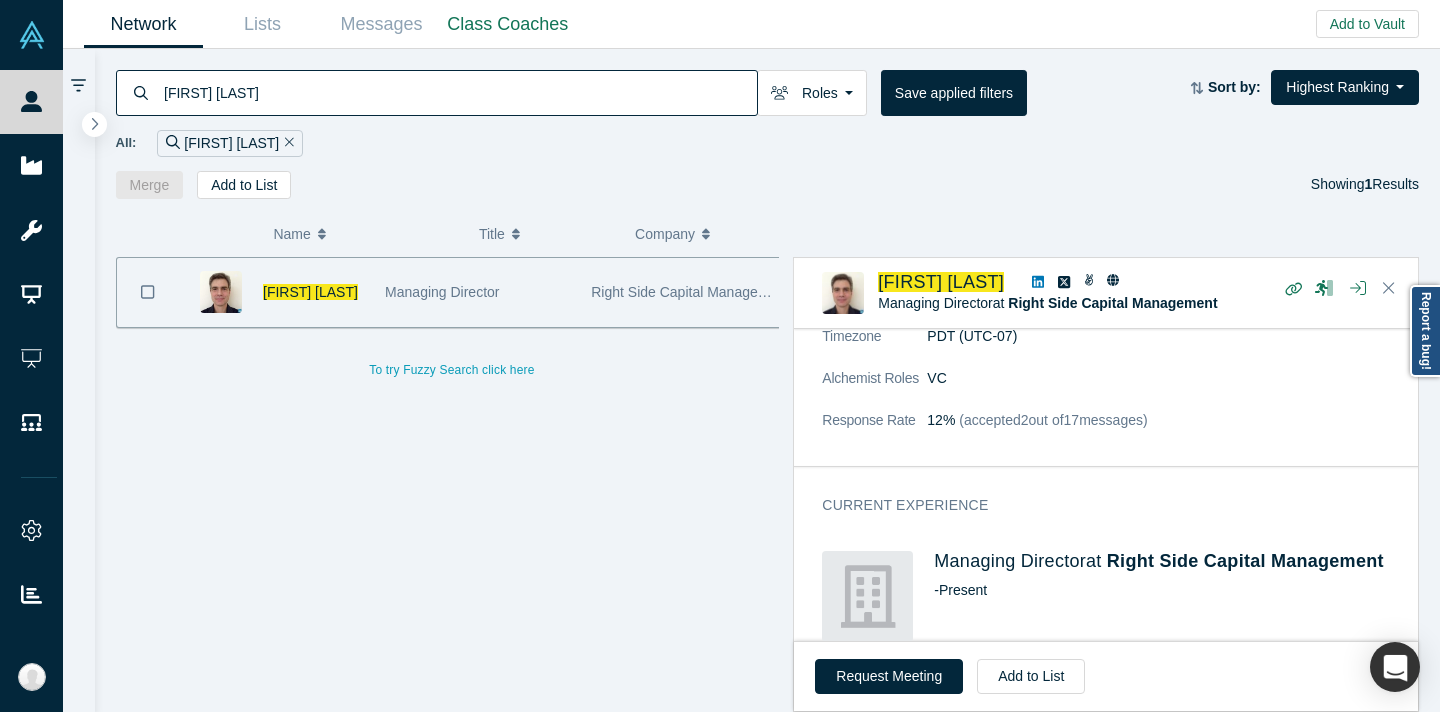 click on "[FIRST] [LAST]" at bounding box center [459, 92] 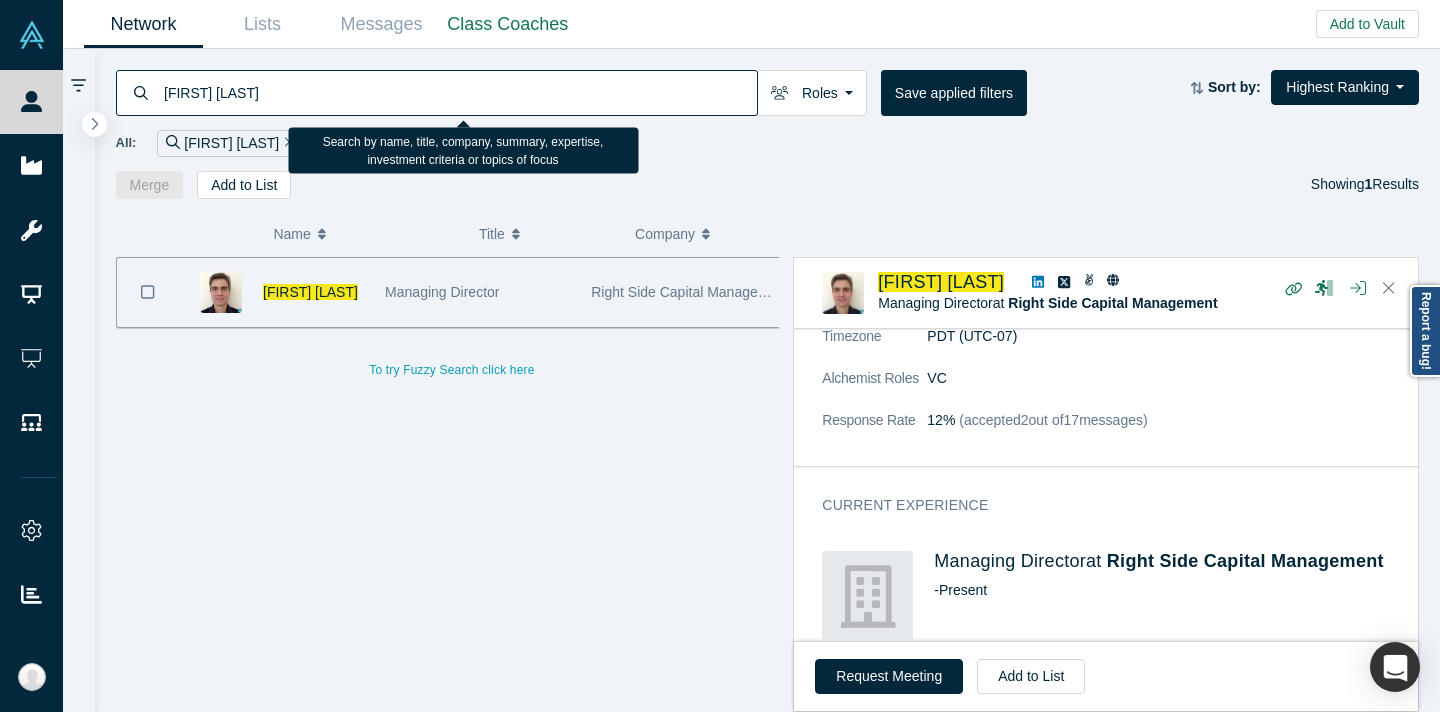 click on "[FIRST] [LAST]" at bounding box center (459, 92) 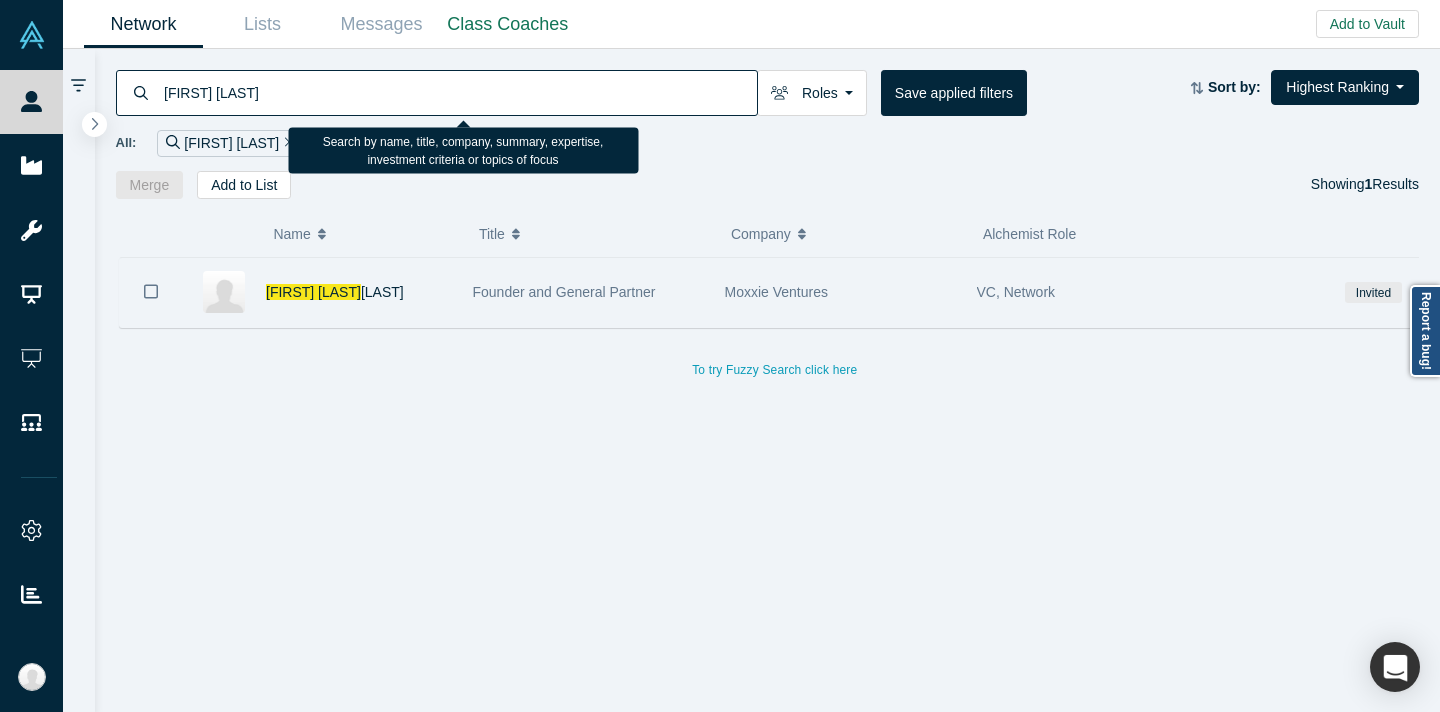 click on "Founder and General Partner" at bounding box center (564, 292) 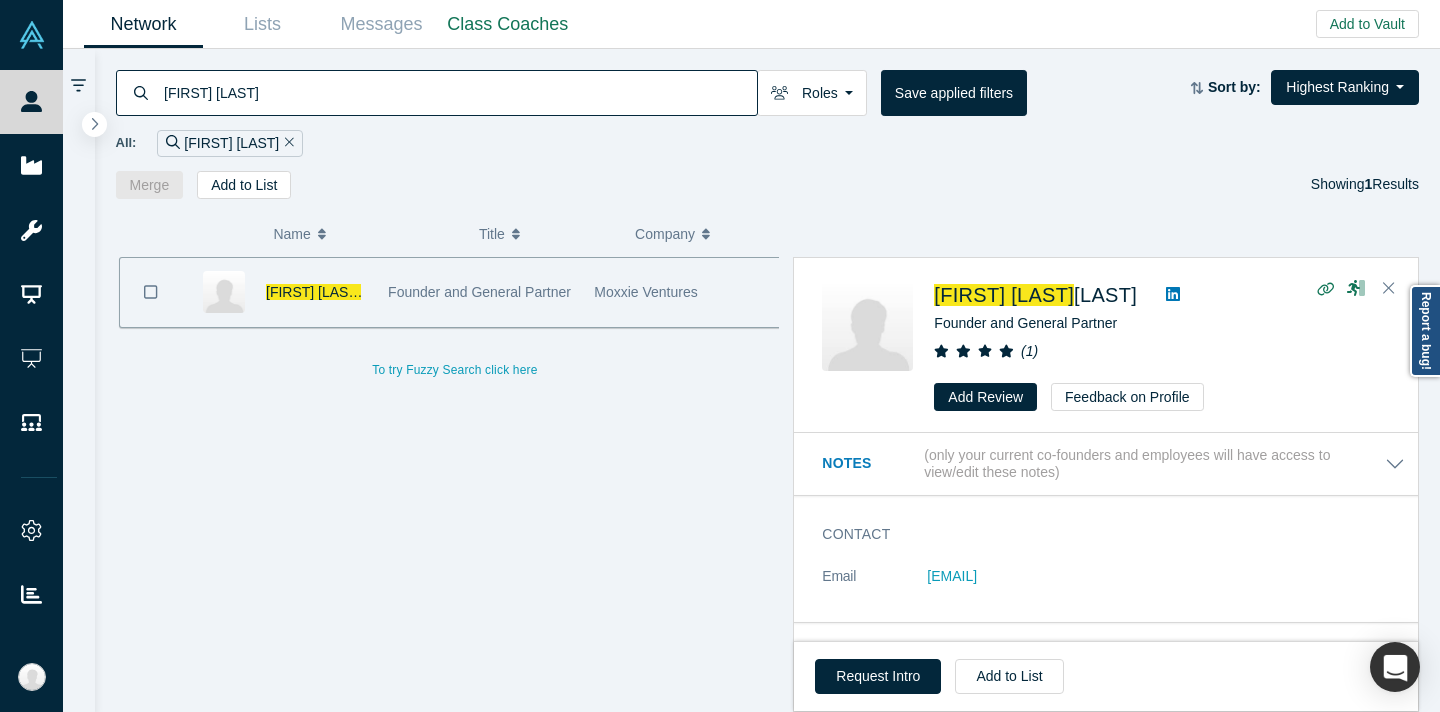 scroll, scrollTop: 0, scrollLeft: 3, axis: horizontal 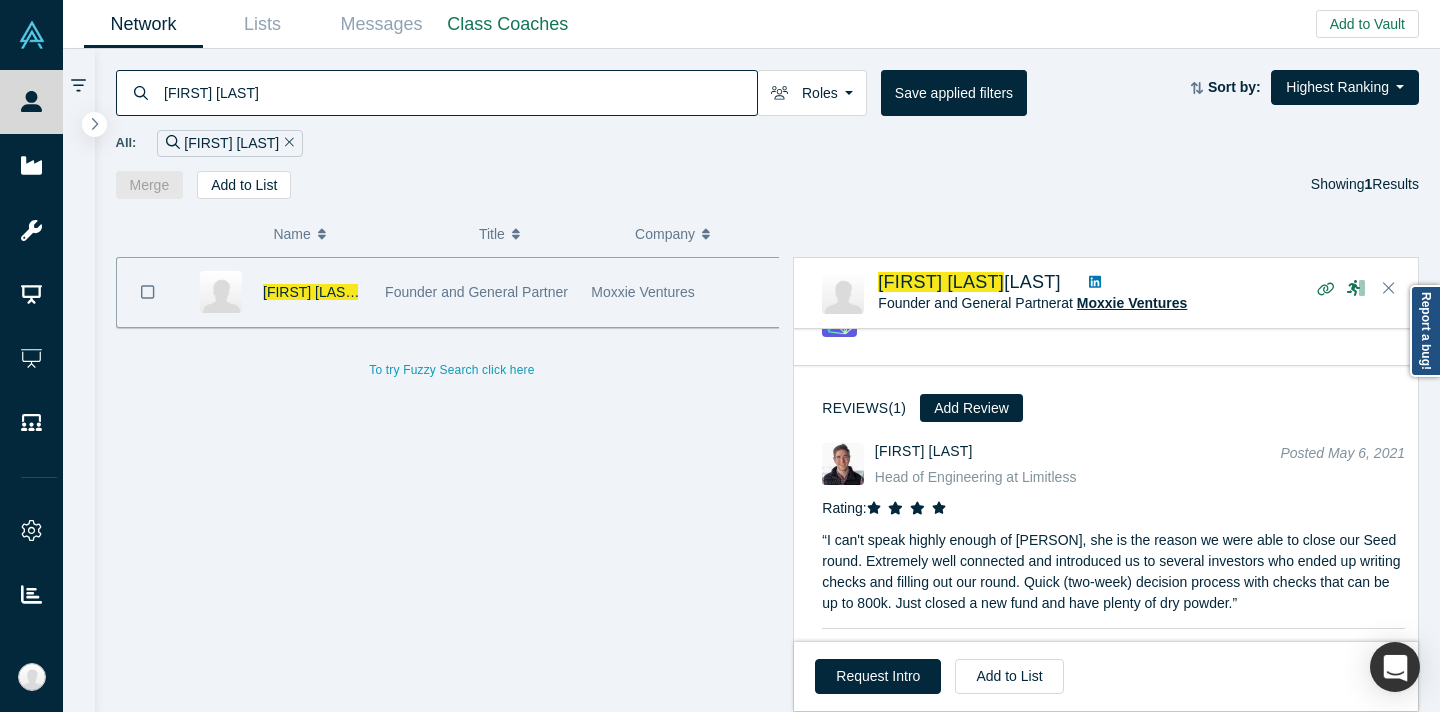 click on "Moxxie Ventures" at bounding box center (1132, 303) 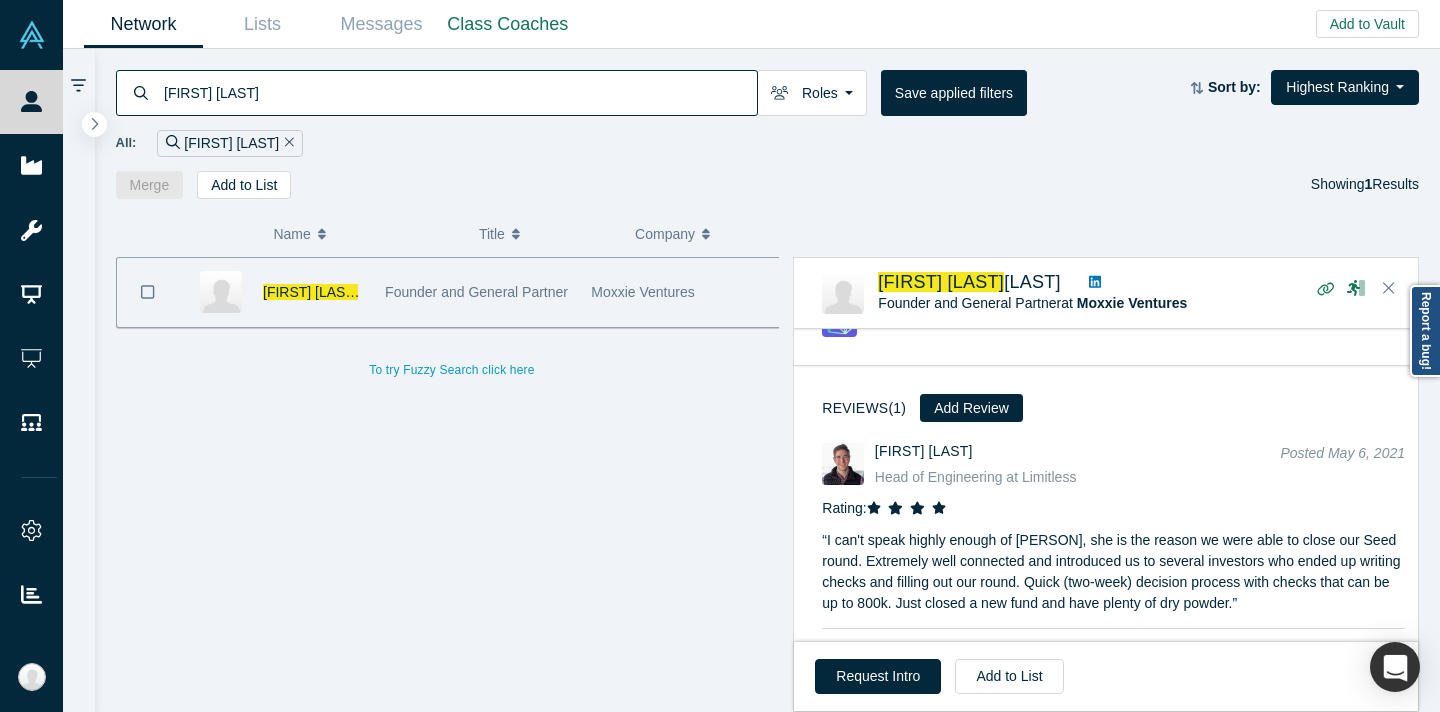 click on "[FIRST] [LAST]" at bounding box center (459, 92) 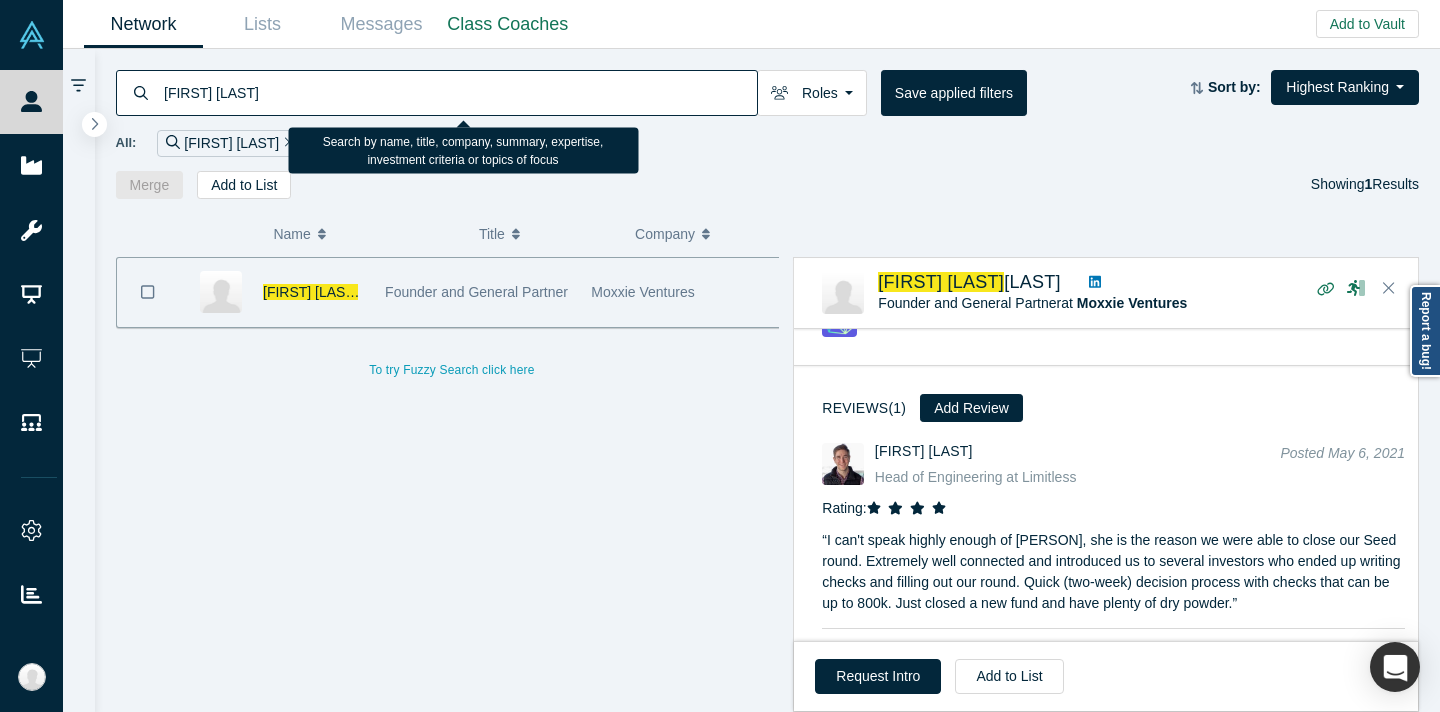 click on "[FIRST] [LAST]" at bounding box center (459, 92) 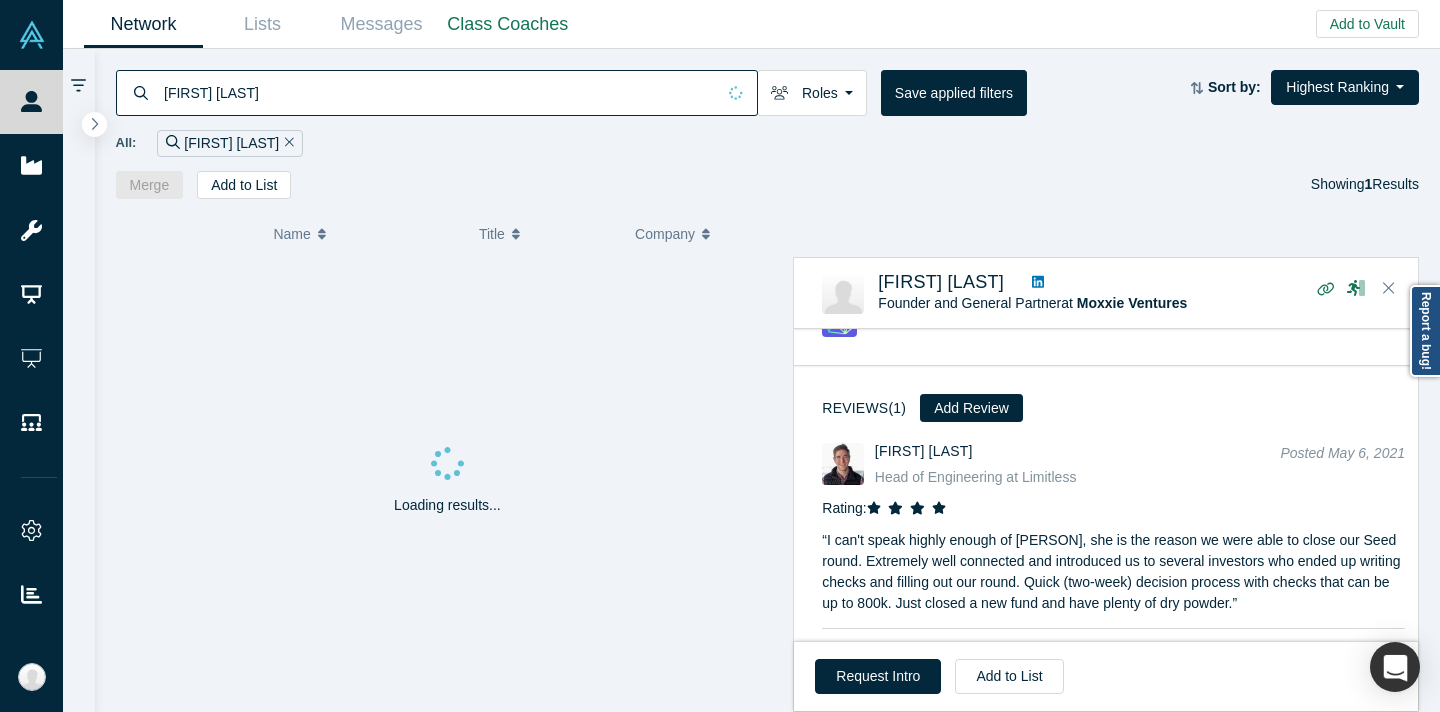 click on "Merge Add to List Showing  1  Results" at bounding box center [768, 185] 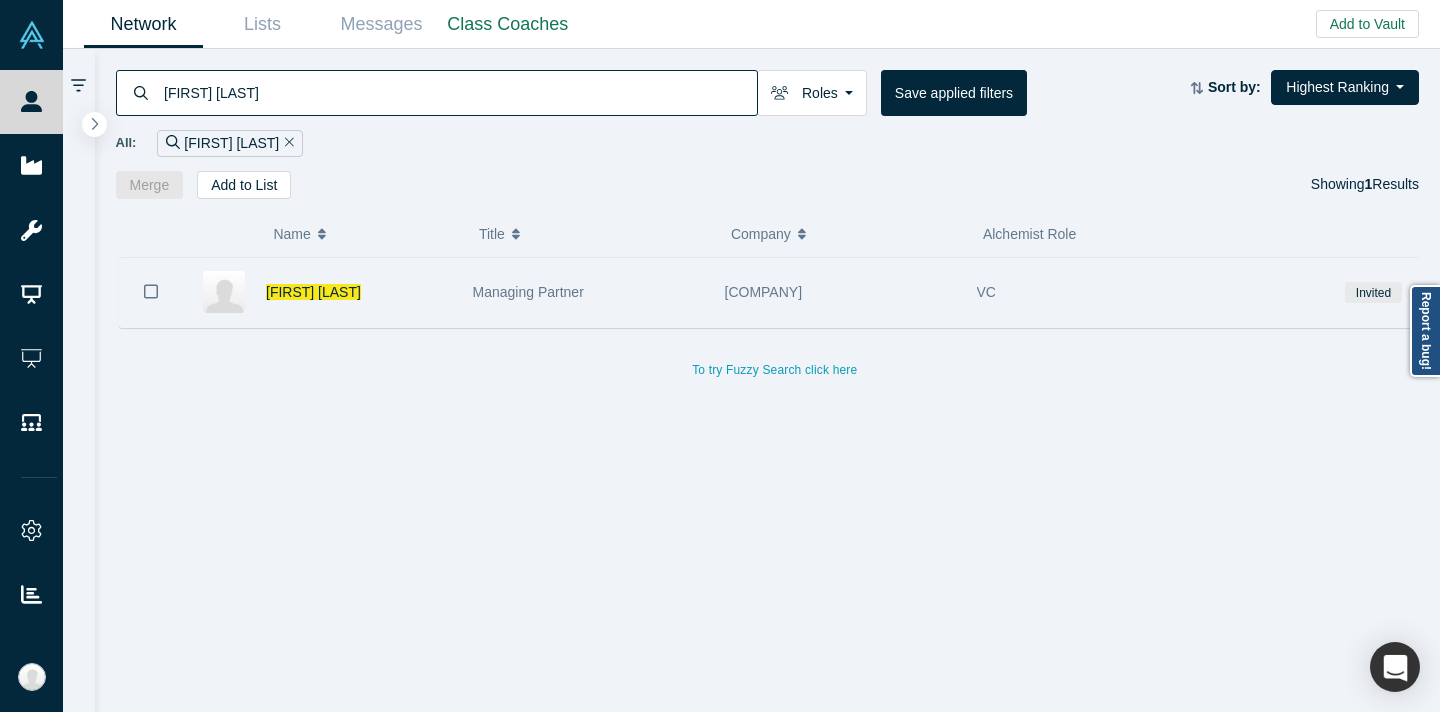 click on "Managing Partner" at bounding box center [588, 292] 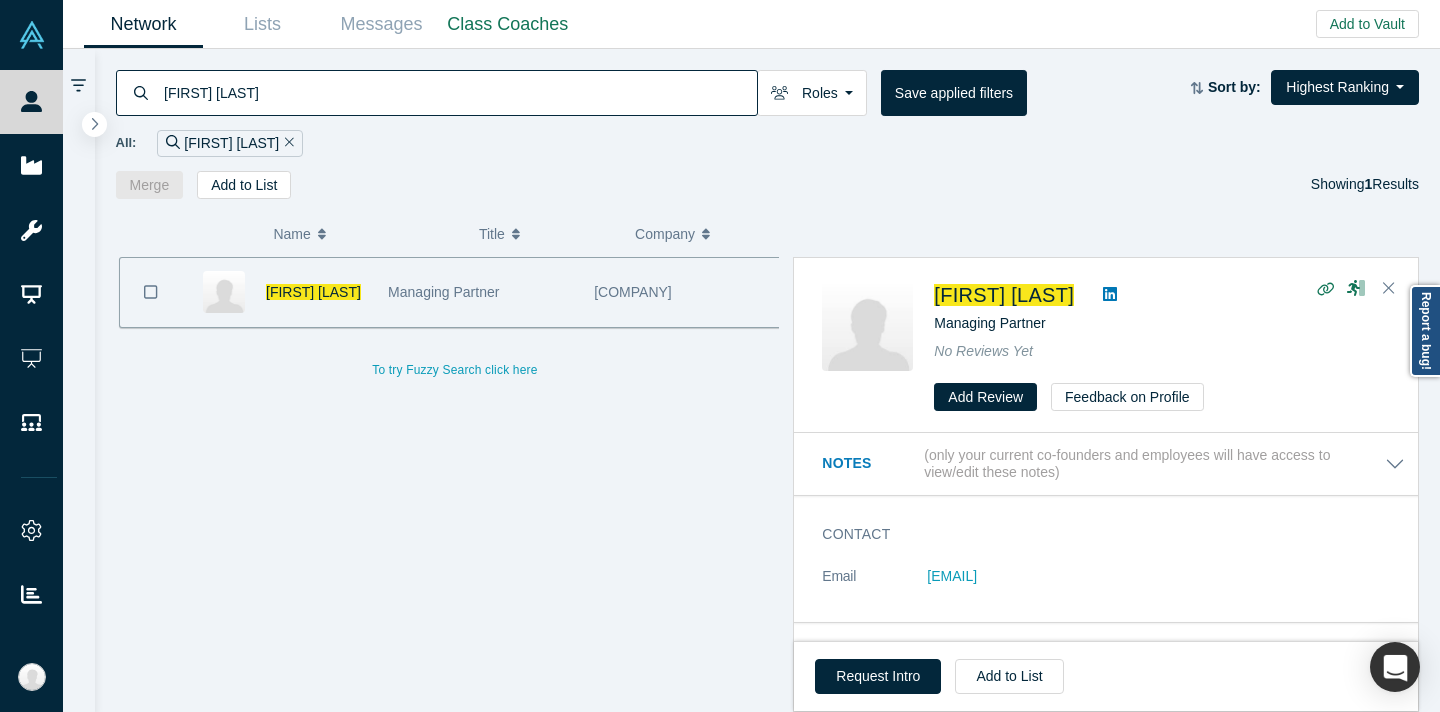 scroll, scrollTop: 0, scrollLeft: 3, axis: horizontal 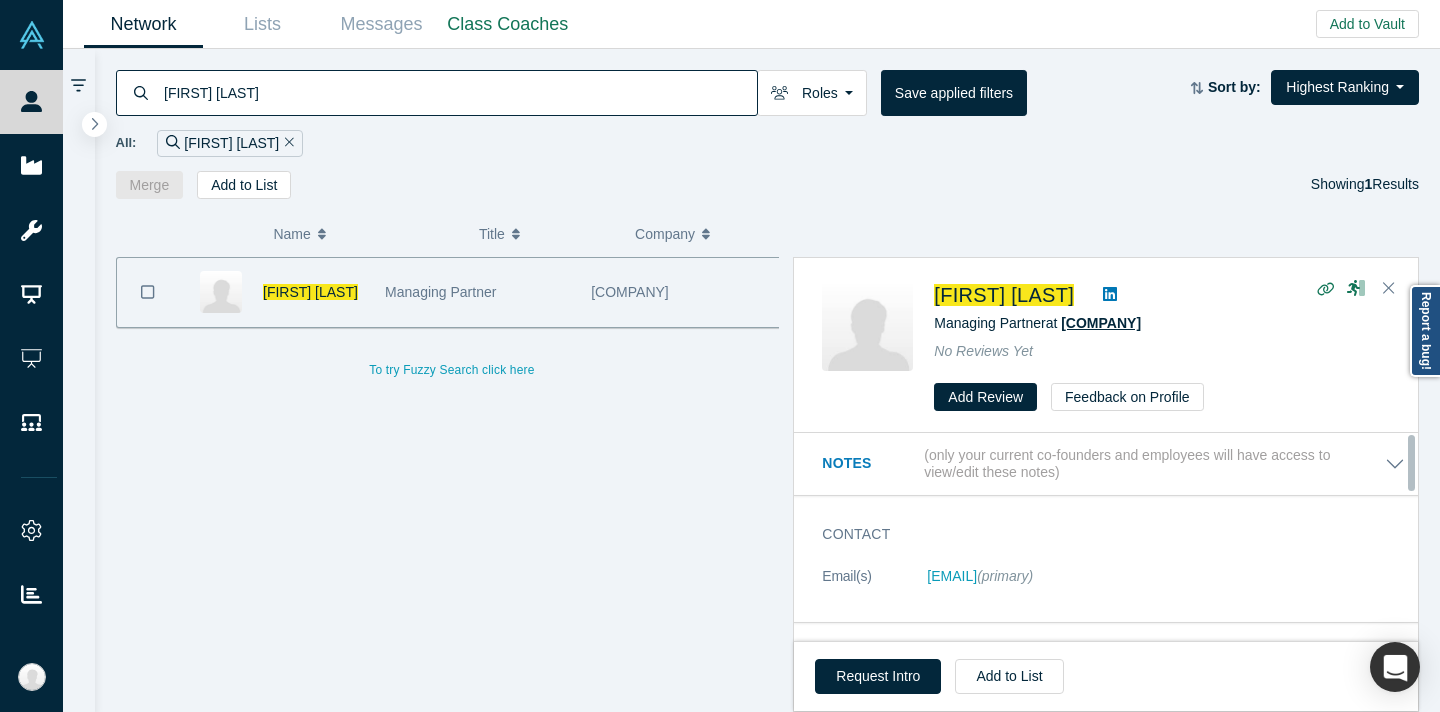 click on "[COMPANY]" at bounding box center [1101, 323] 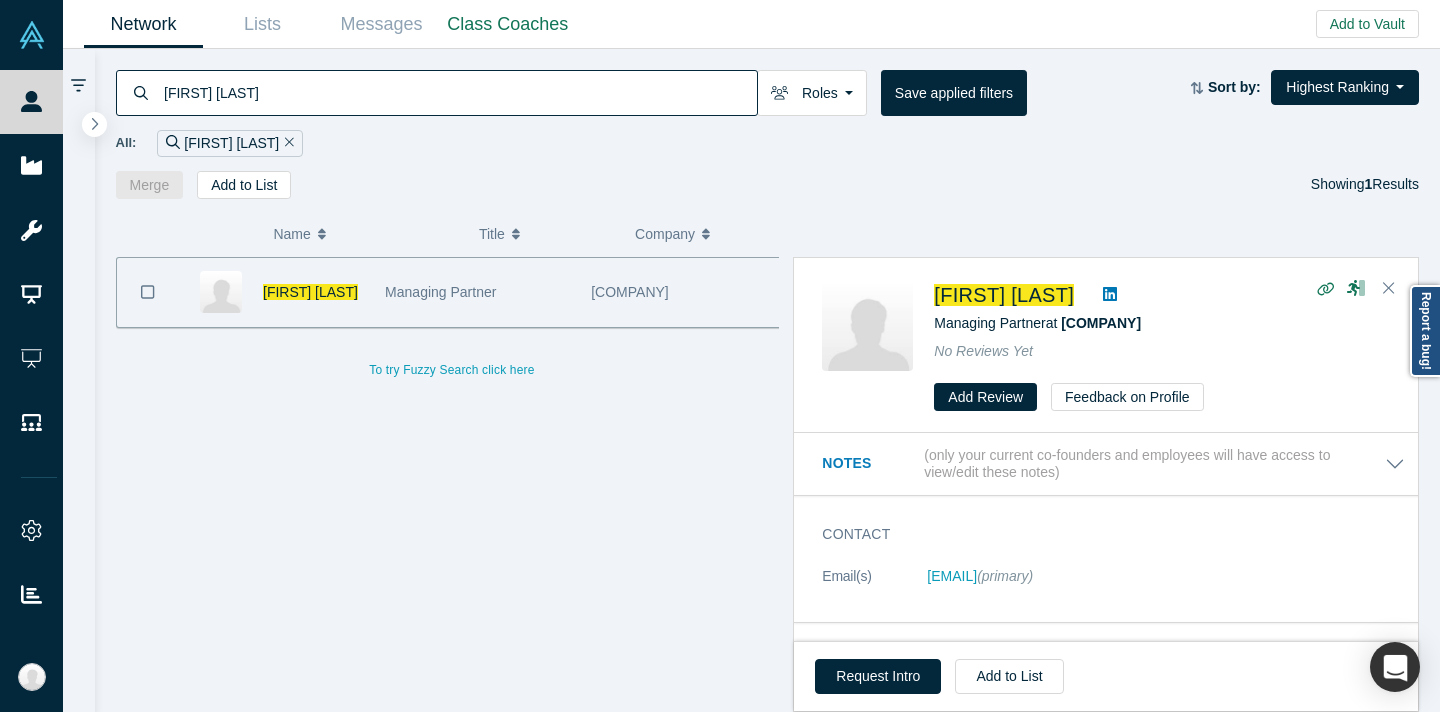 click on "[FIRST] [LAST]" at bounding box center (459, 92) 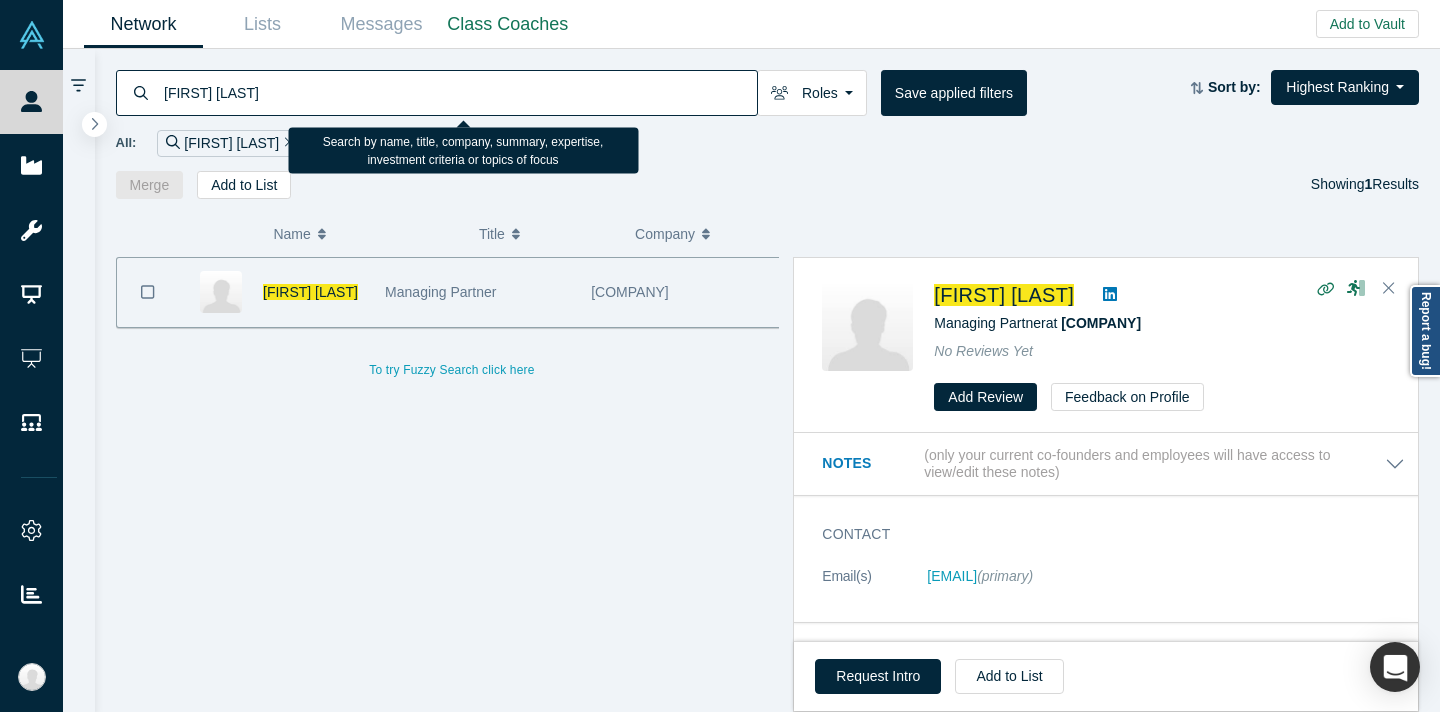 click on "[FIRST] [LAST]" at bounding box center [459, 92] 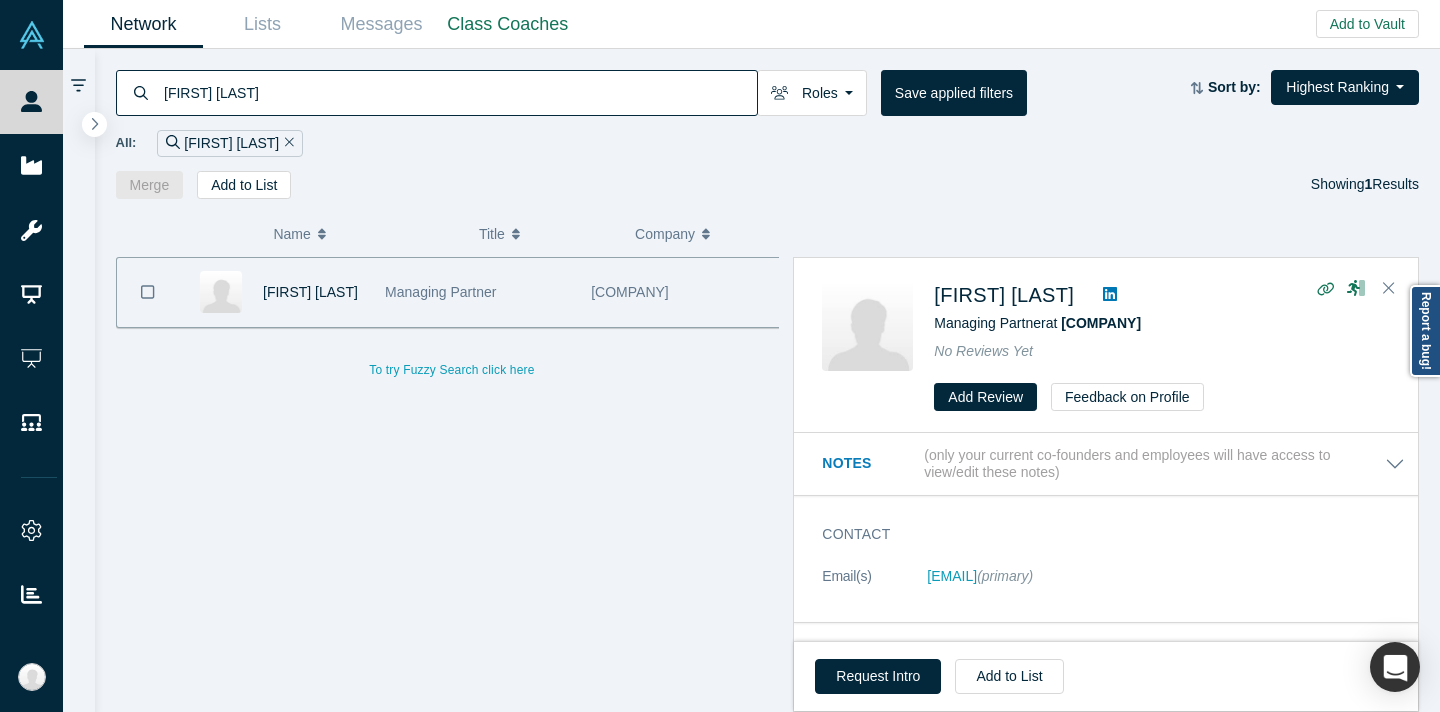 click on "Olga Maslikhova Roles Founders Faculty Mentors Alumni Mentor Angels VCs Corporate Innovator Service Providers Press Limited Partner Channel Partner Industry Analyst Customer Lecturer Consultant Acquirer Strategic Investor Partner Network Admin Save applied filters Sort by: Highest Ranking Recommended Highest Ranking Highest Responsiveness Most Recent Updates Lowest Ranking Lowest Responsiveness All:   [FIRST] [LAST] Merge Add to List Showing  1  Results" at bounding box center (768, 124) 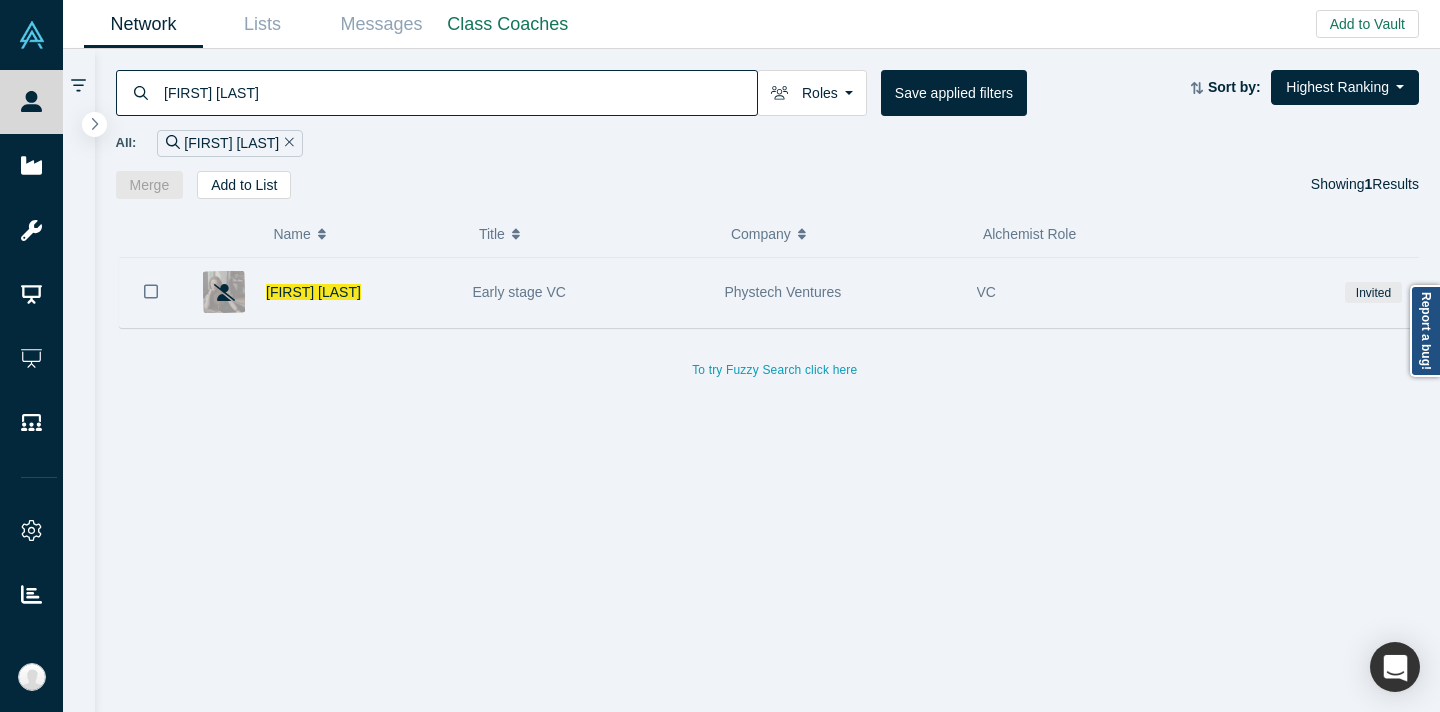 click on "Phystech Ventures" at bounding box center [783, 292] 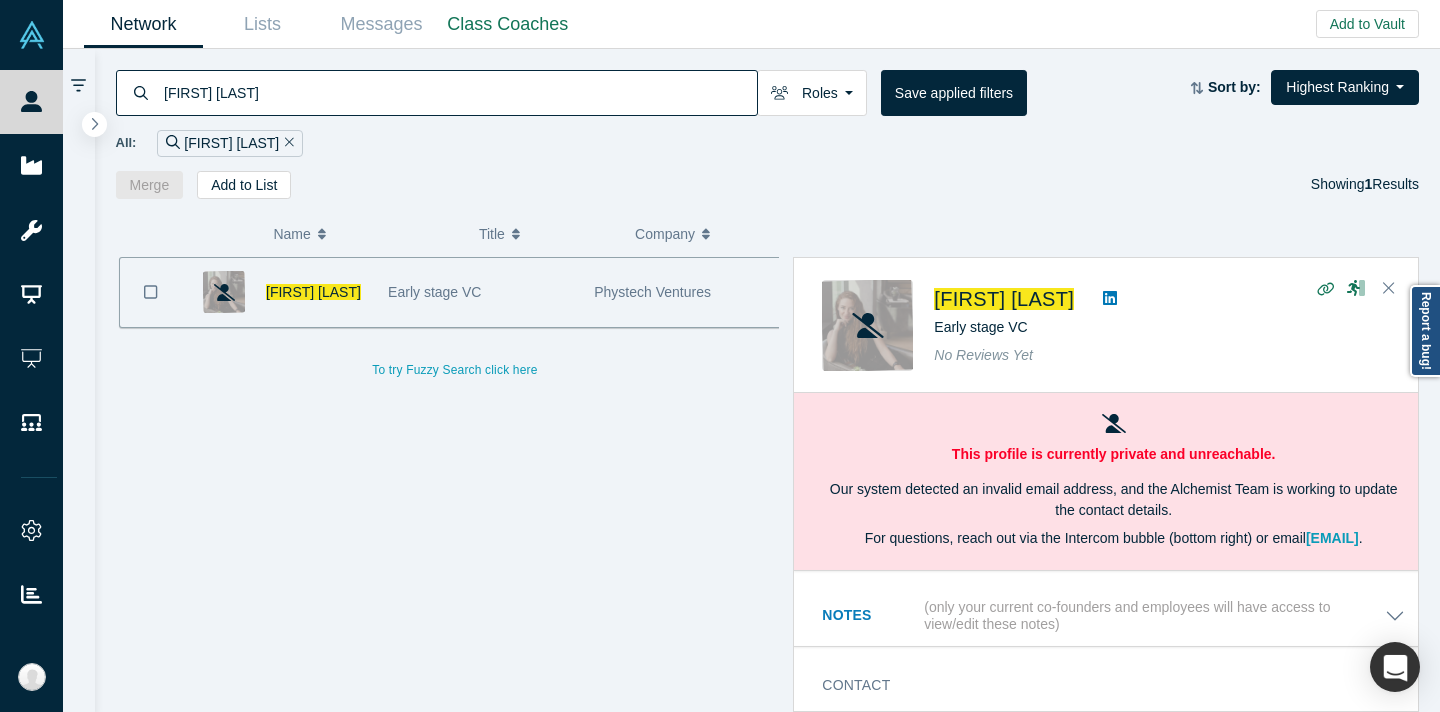 scroll, scrollTop: 0, scrollLeft: 3, axis: horizontal 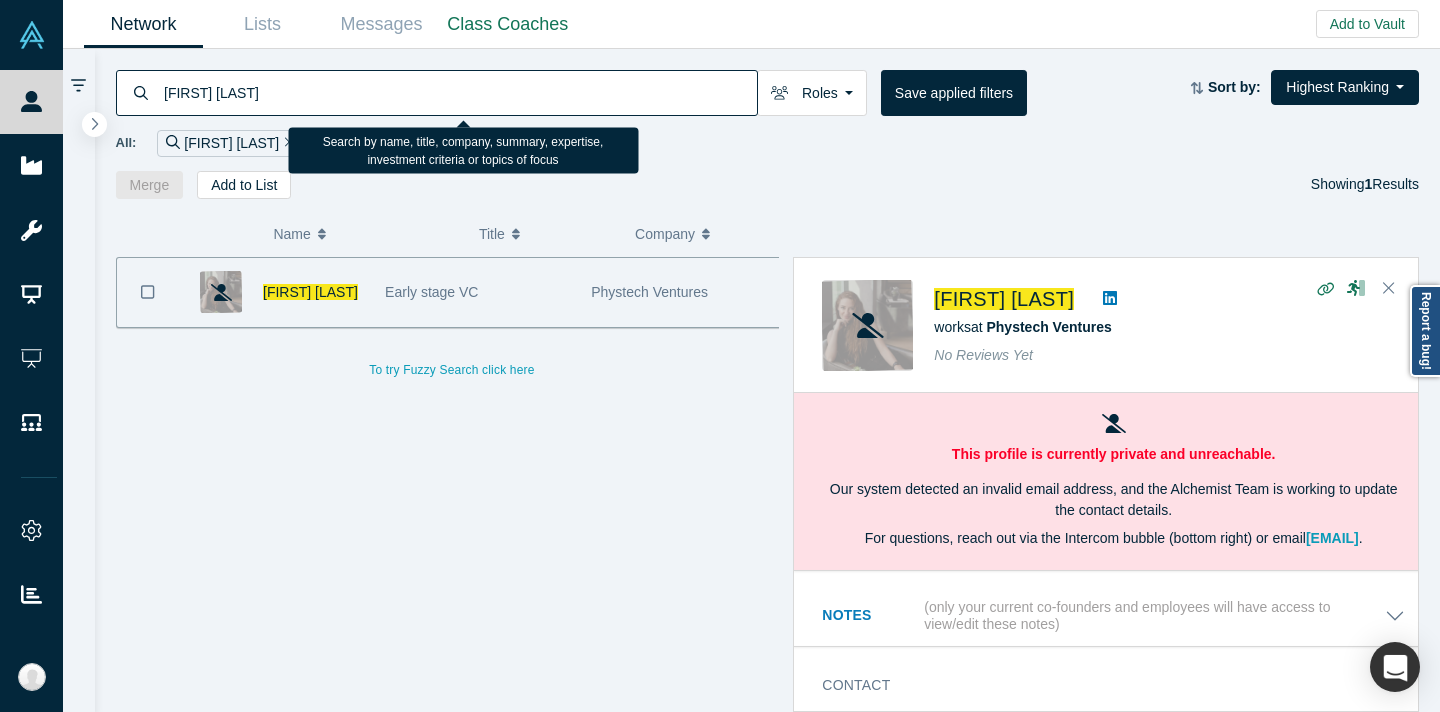 click on "[FIRST] [LAST]" at bounding box center (459, 92) 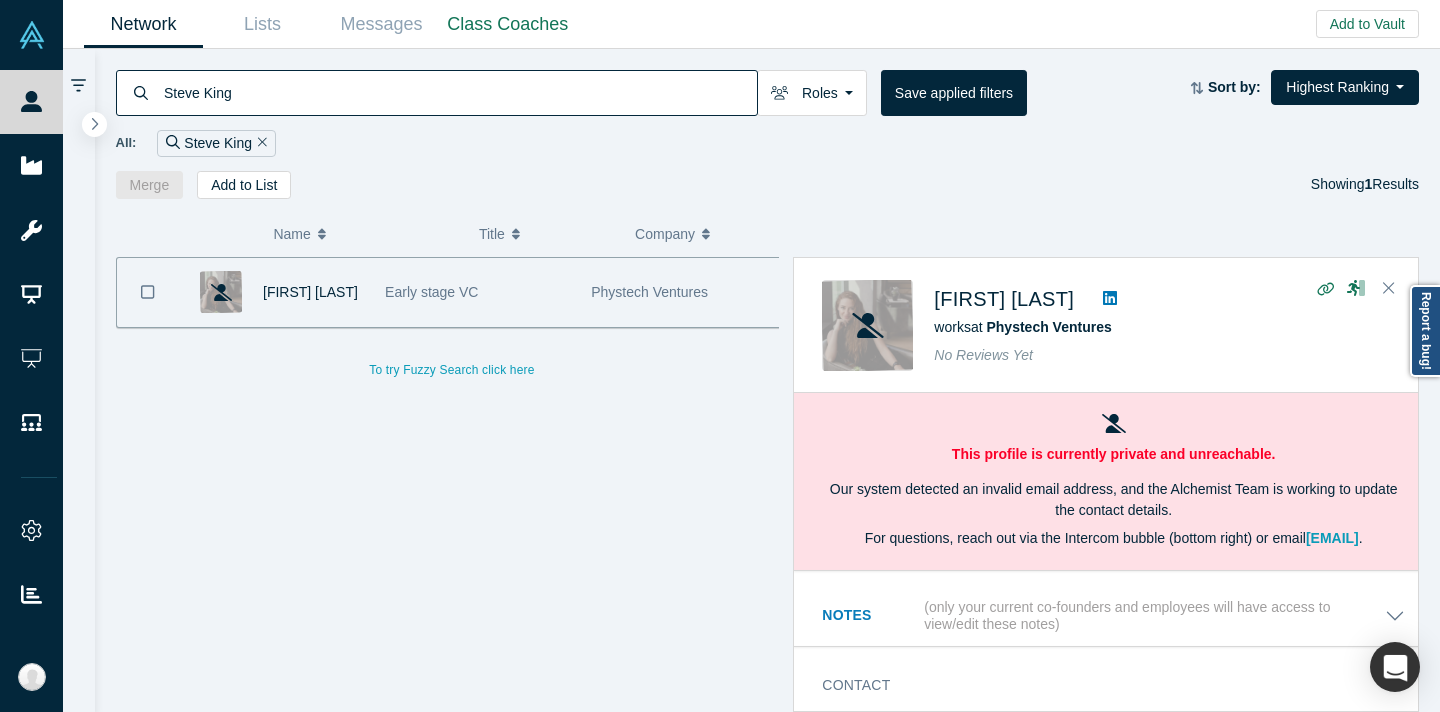 click on "Merge Add to List Showing  1  Results" at bounding box center [768, 185] 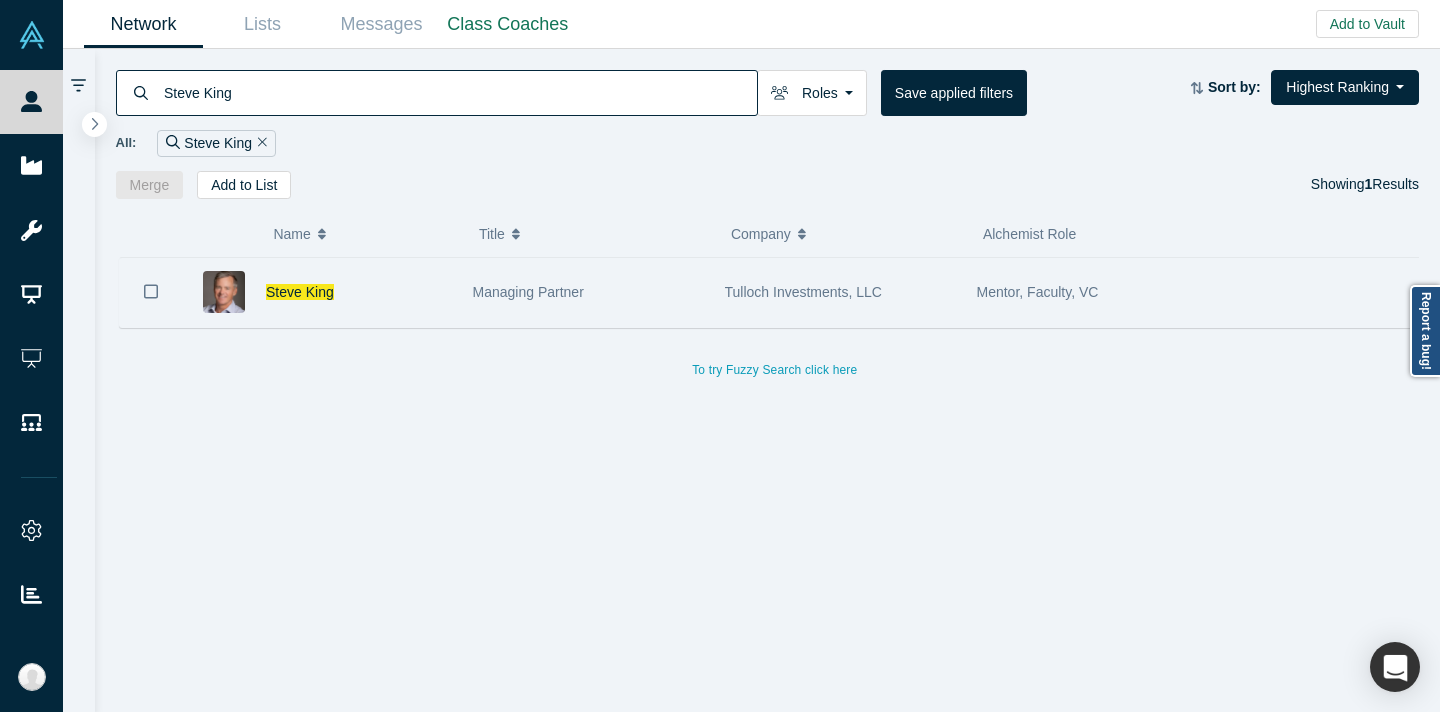 click on "Managing Partner" at bounding box center [588, 292] 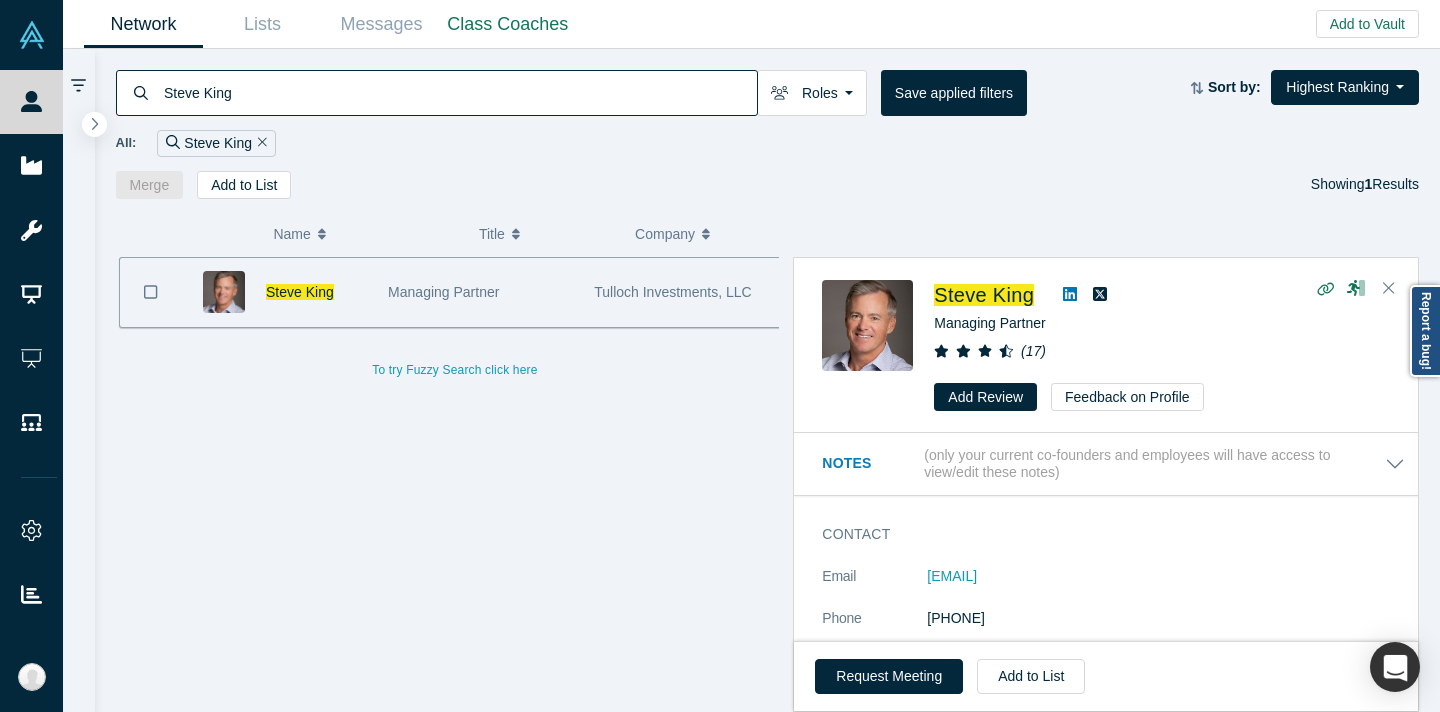 scroll, scrollTop: 0, scrollLeft: 3, axis: horizontal 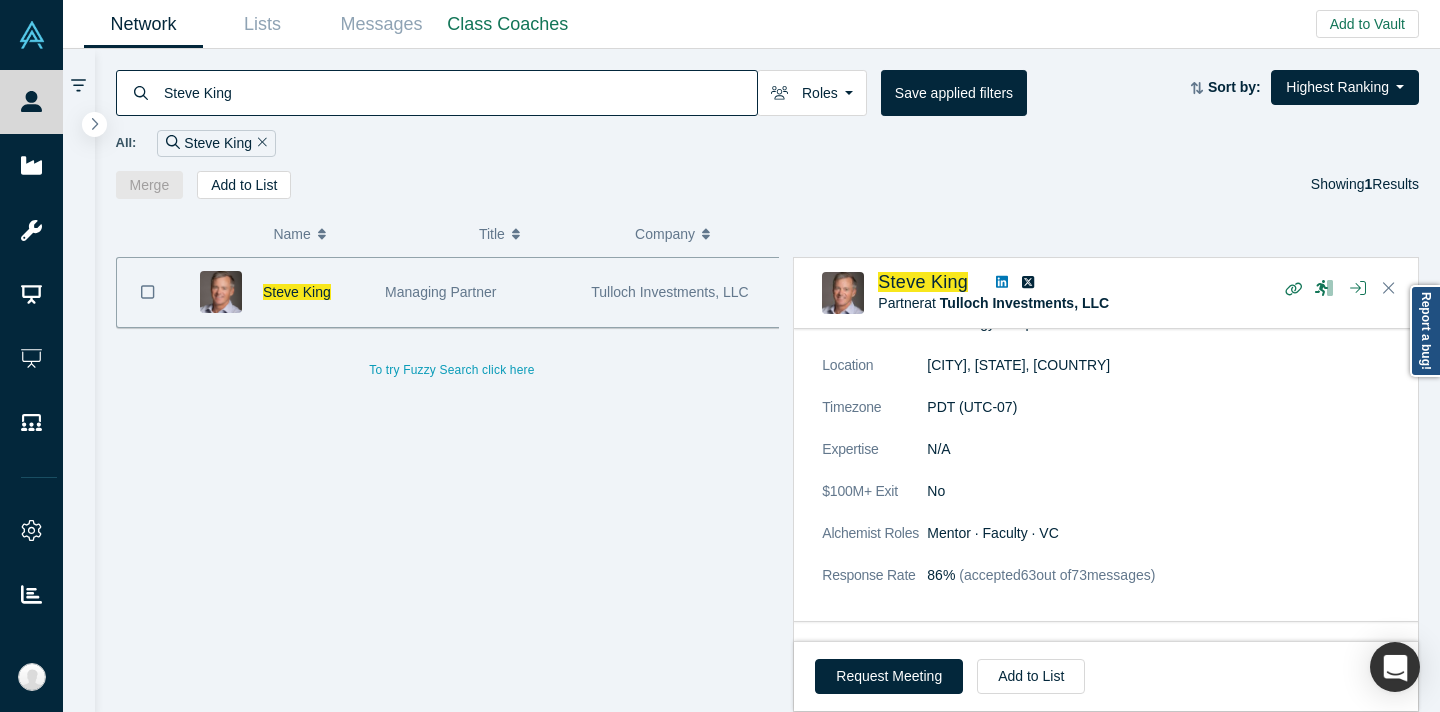 click on "Steve King" at bounding box center (459, 92) 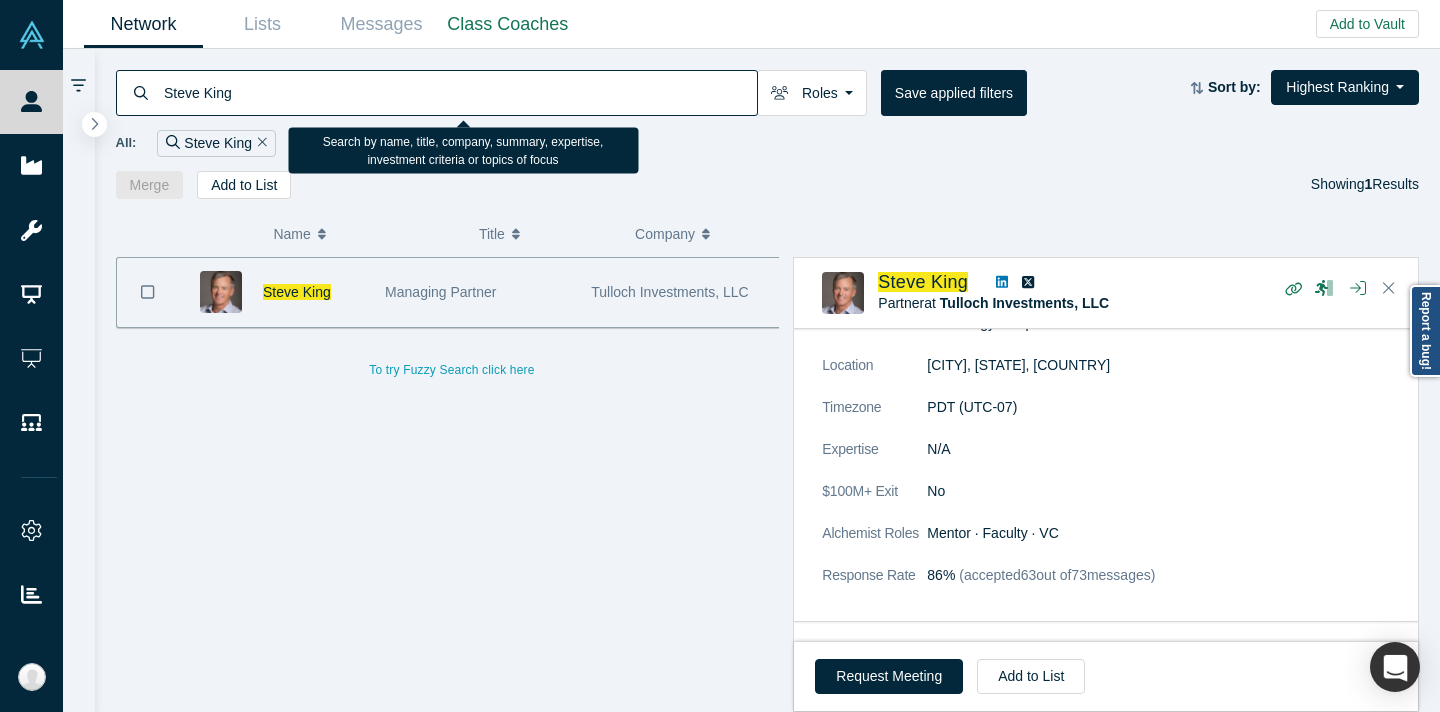 click on "Steve King" at bounding box center [459, 92] 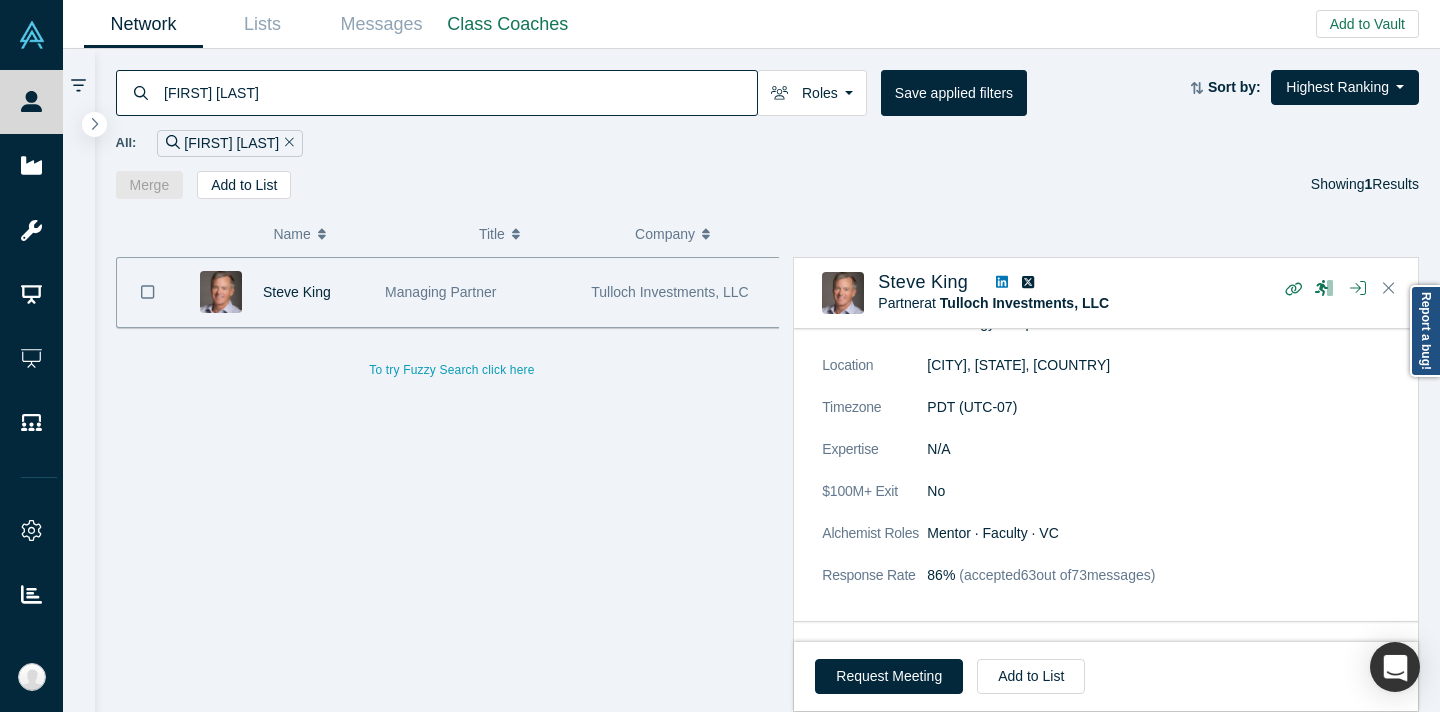 click on "All:   [FIRST] [LAST]" at bounding box center (768, 143) 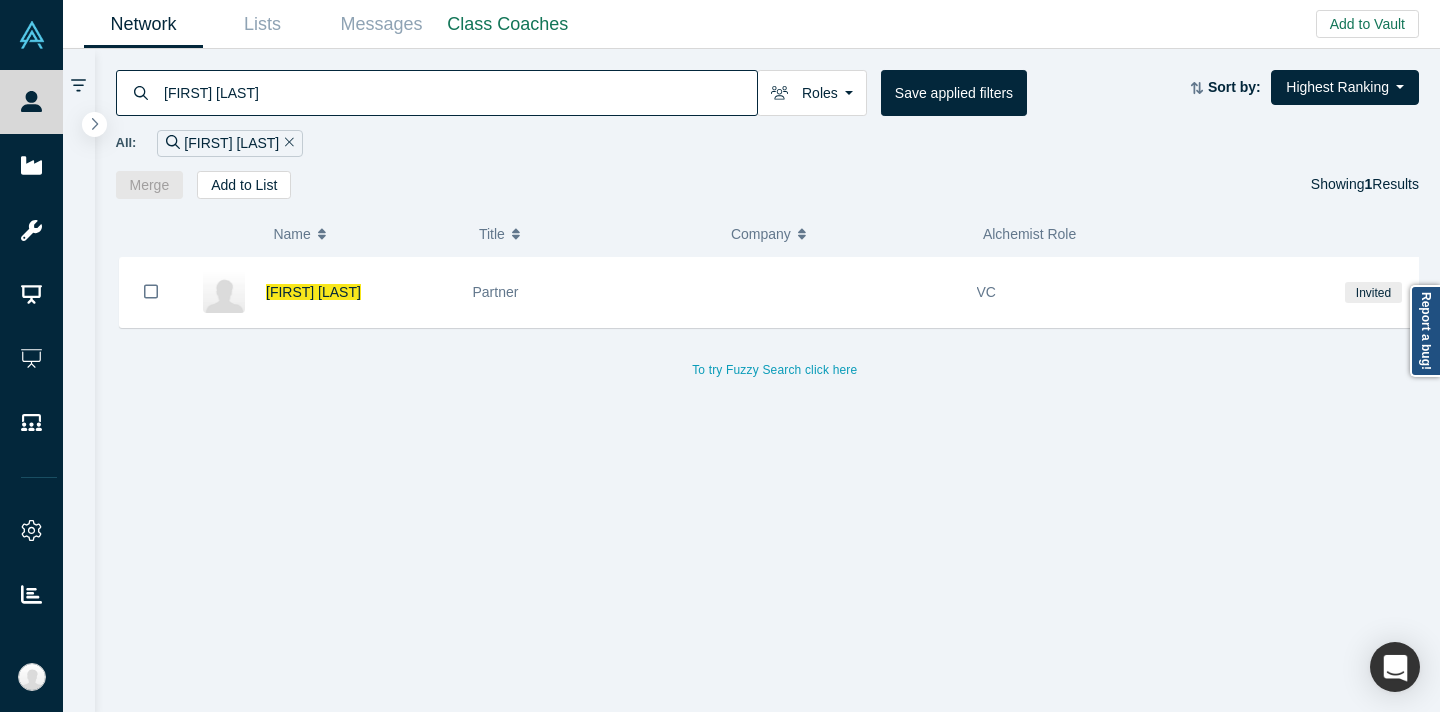 click on "[FIRST] [LAST] Partner VC   Invited To try Fuzzy Search click here" at bounding box center [775, 320] 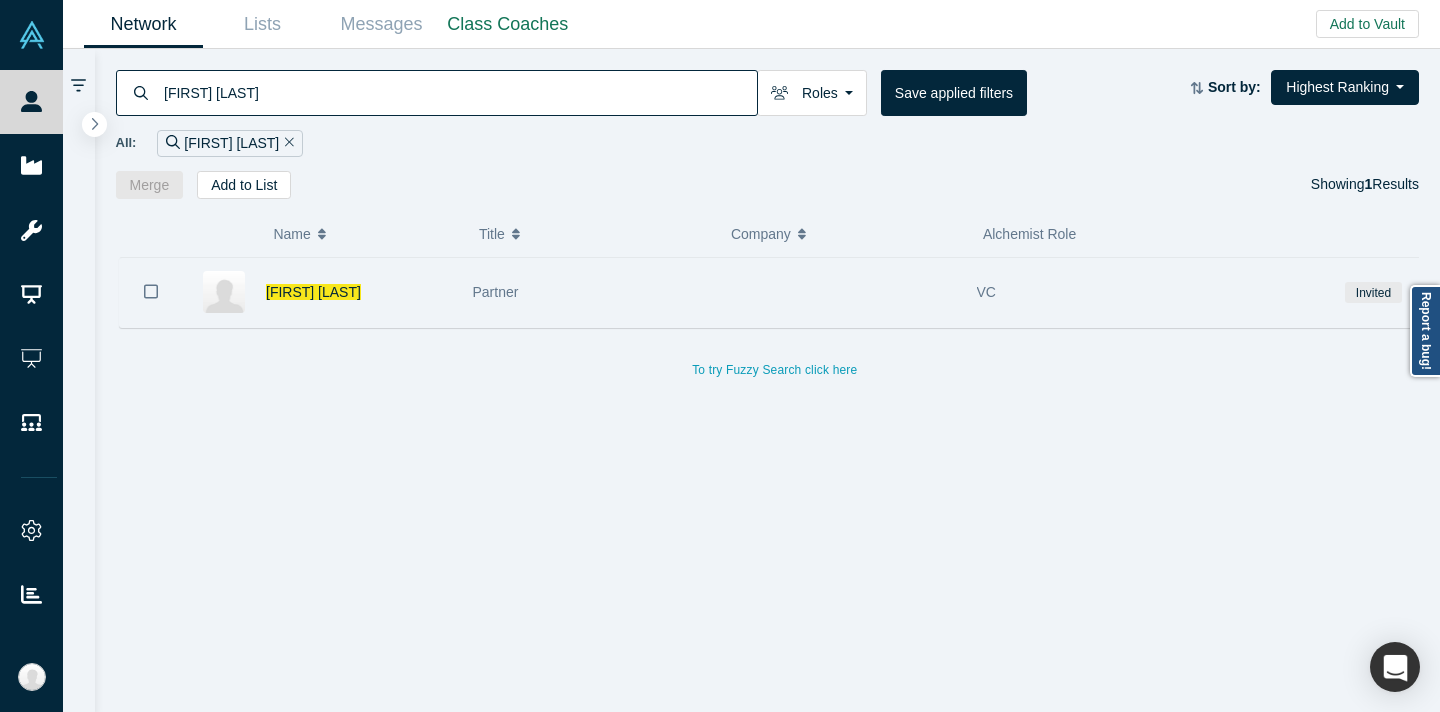 click on "Partner" at bounding box center [588, 292] 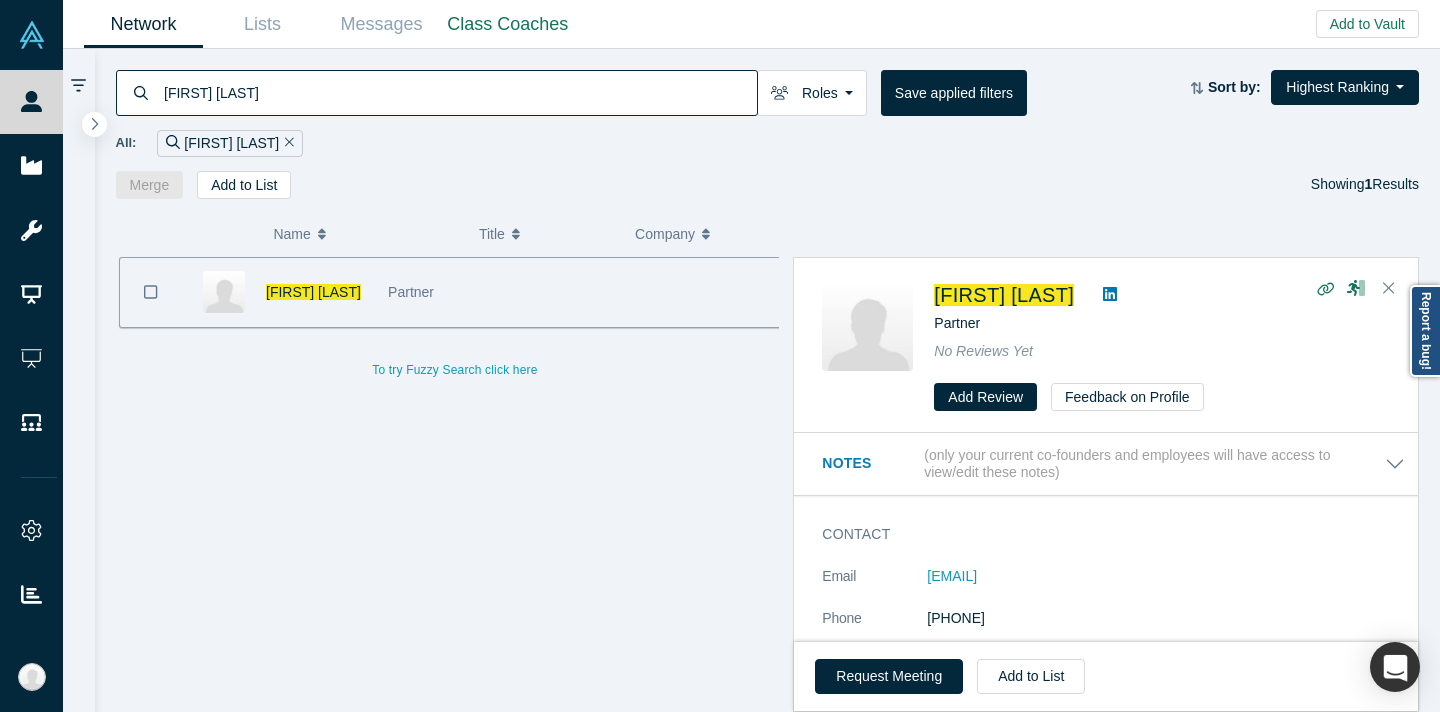 scroll, scrollTop: 0, scrollLeft: 3, axis: horizontal 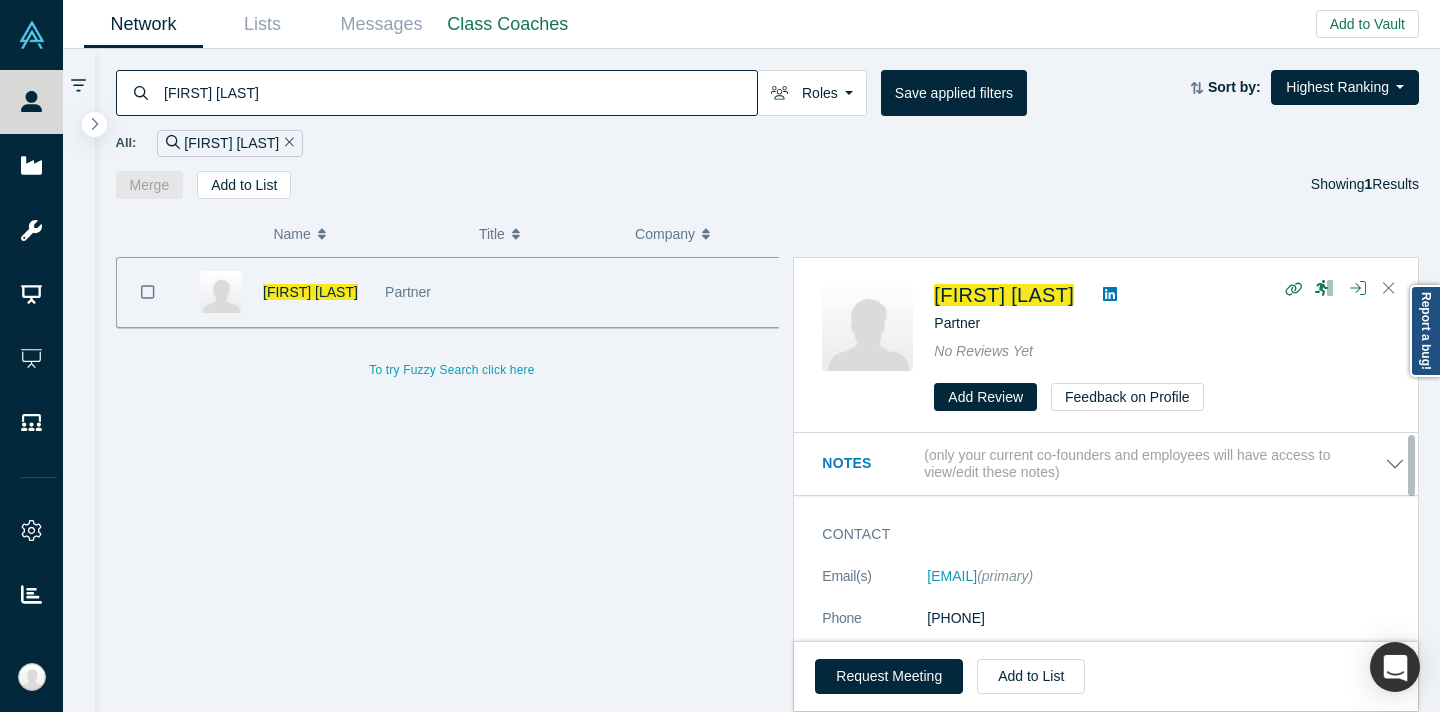 click 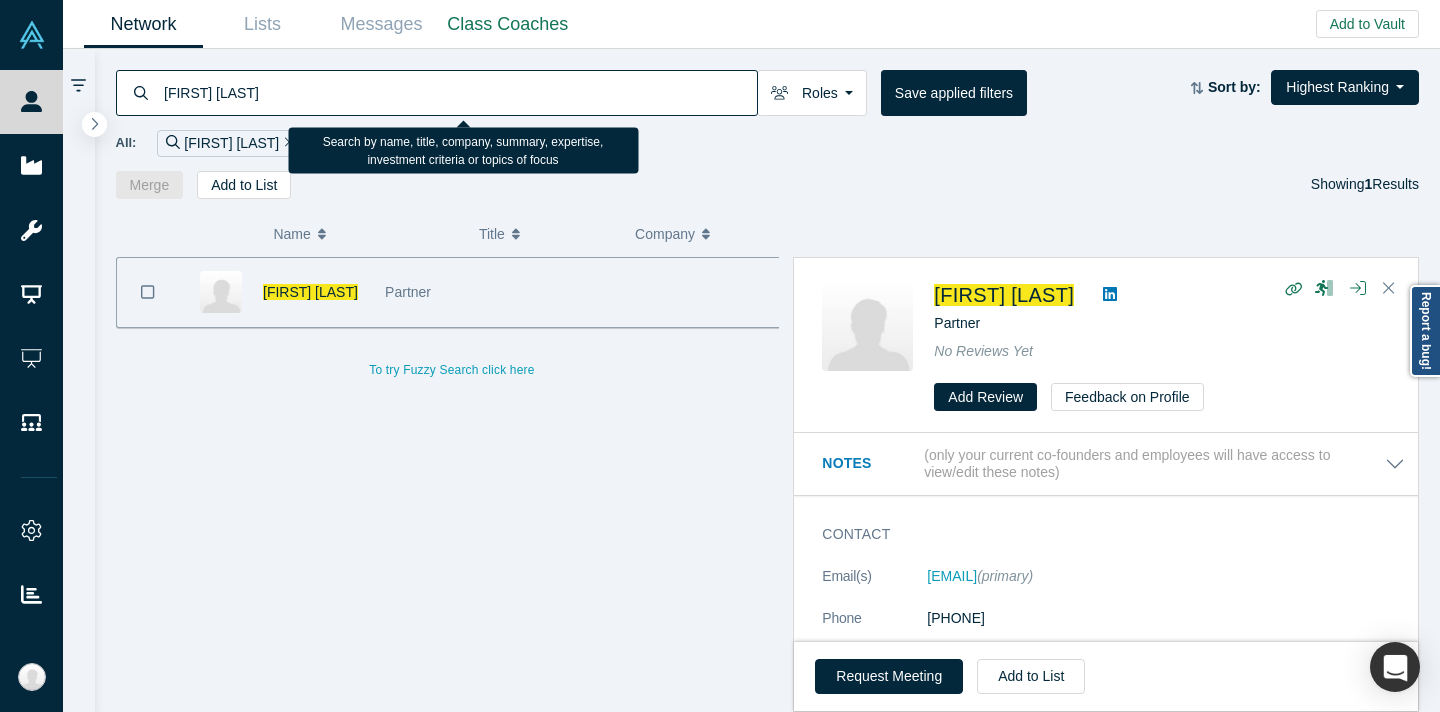 click on "[FIRST] [LAST]" at bounding box center [459, 92] 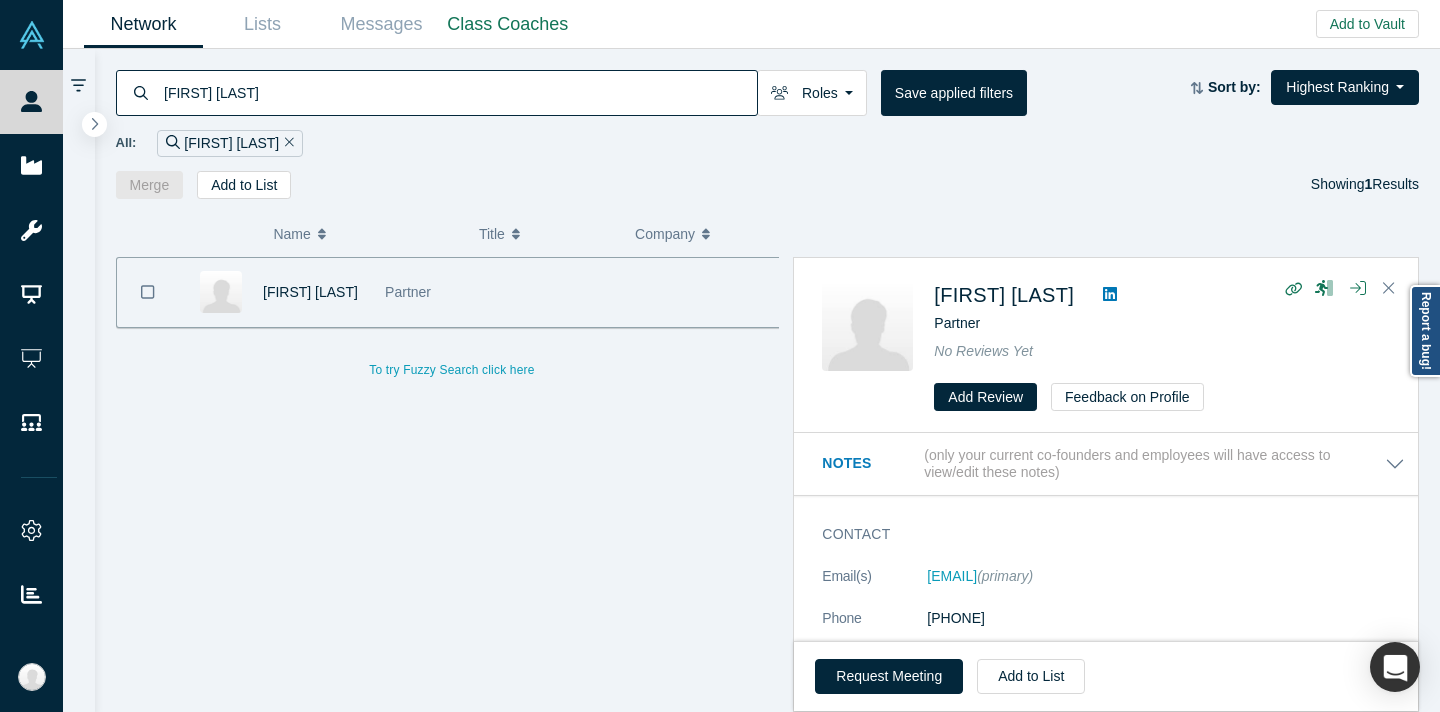 click on "All:   [FIRST] [LAST]" at bounding box center [768, 143] 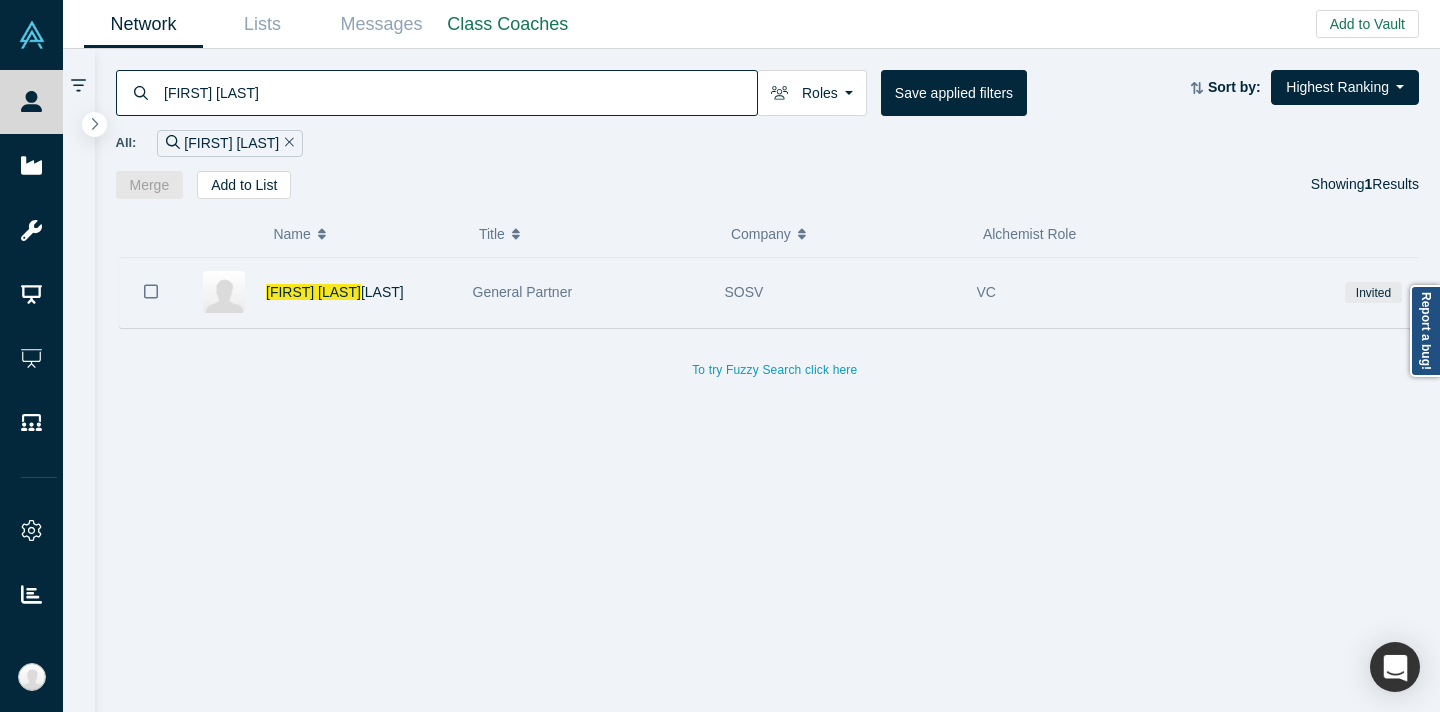 click on "General Partner" at bounding box center (588, 292) 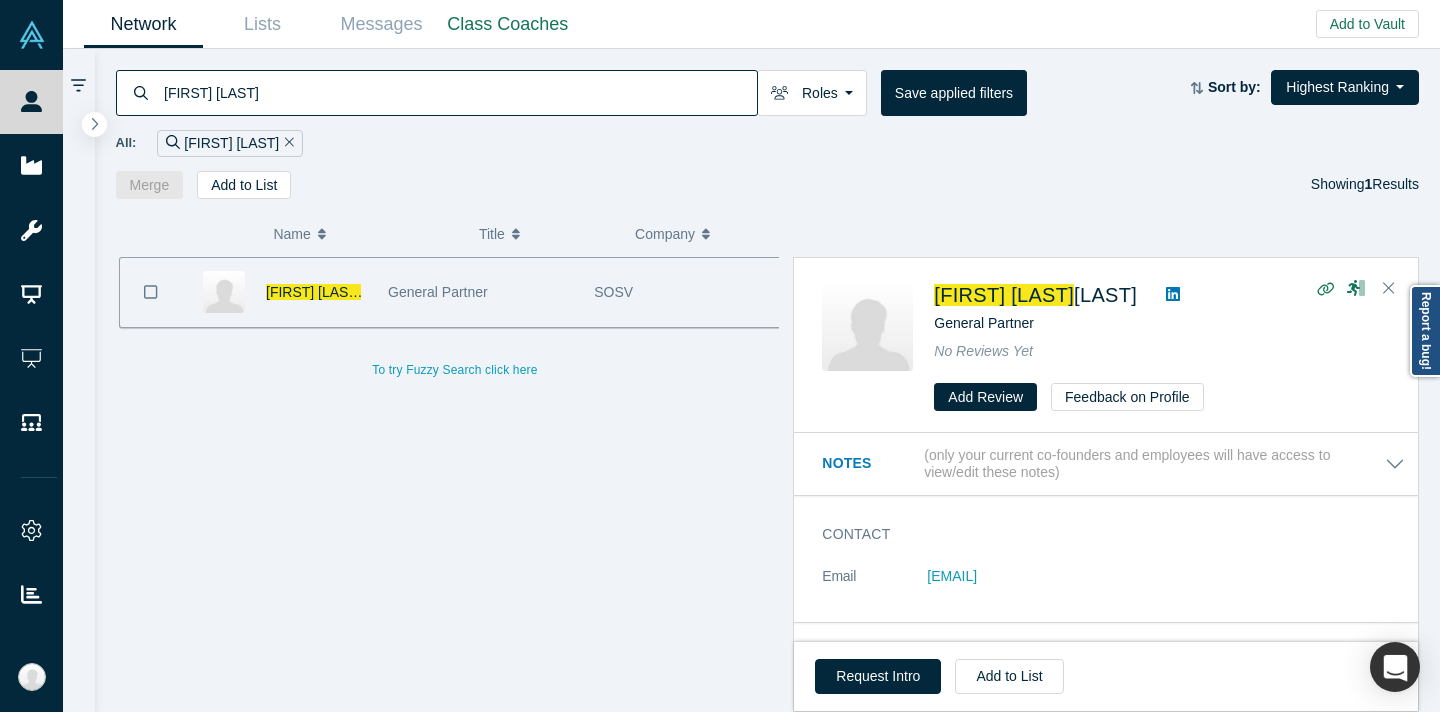 scroll, scrollTop: 0, scrollLeft: 3, axis: horizontal 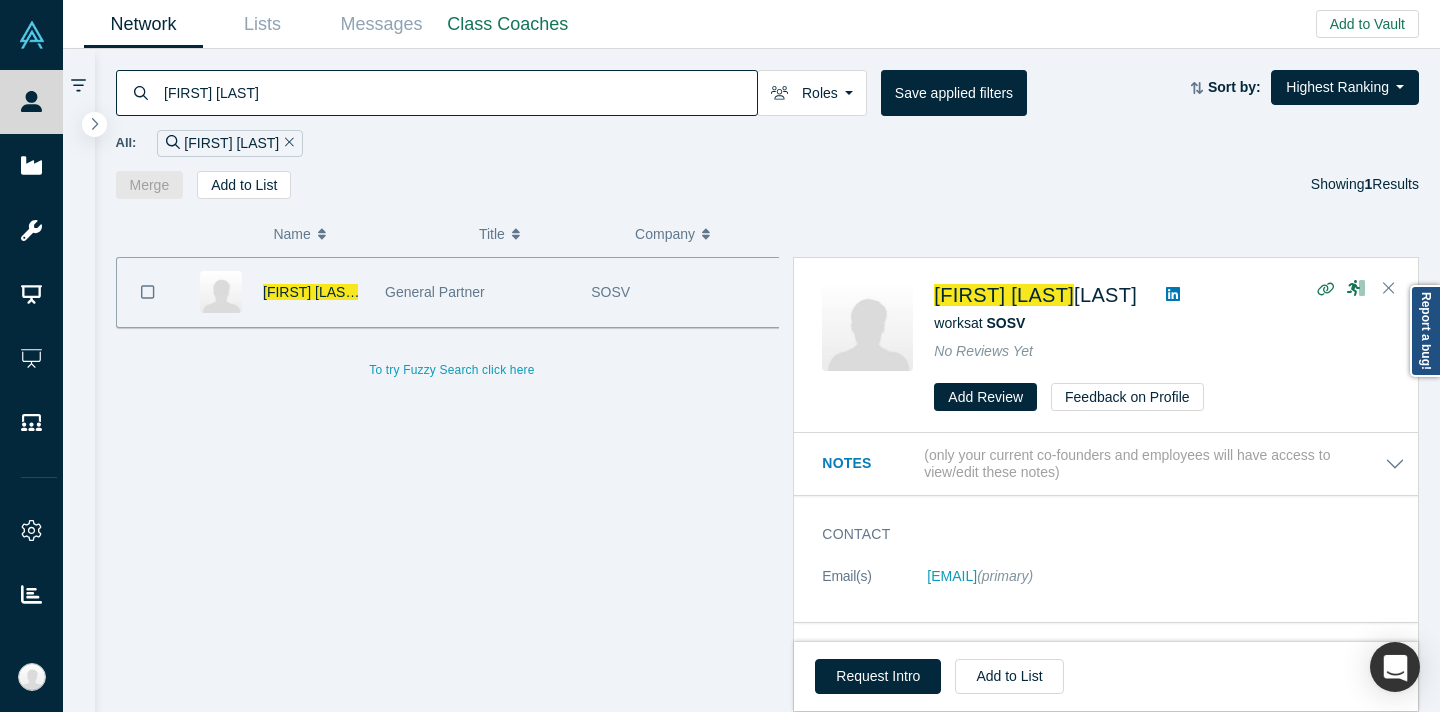 click on "[FIRST] [LAST]" at bounding box center [459, 92] 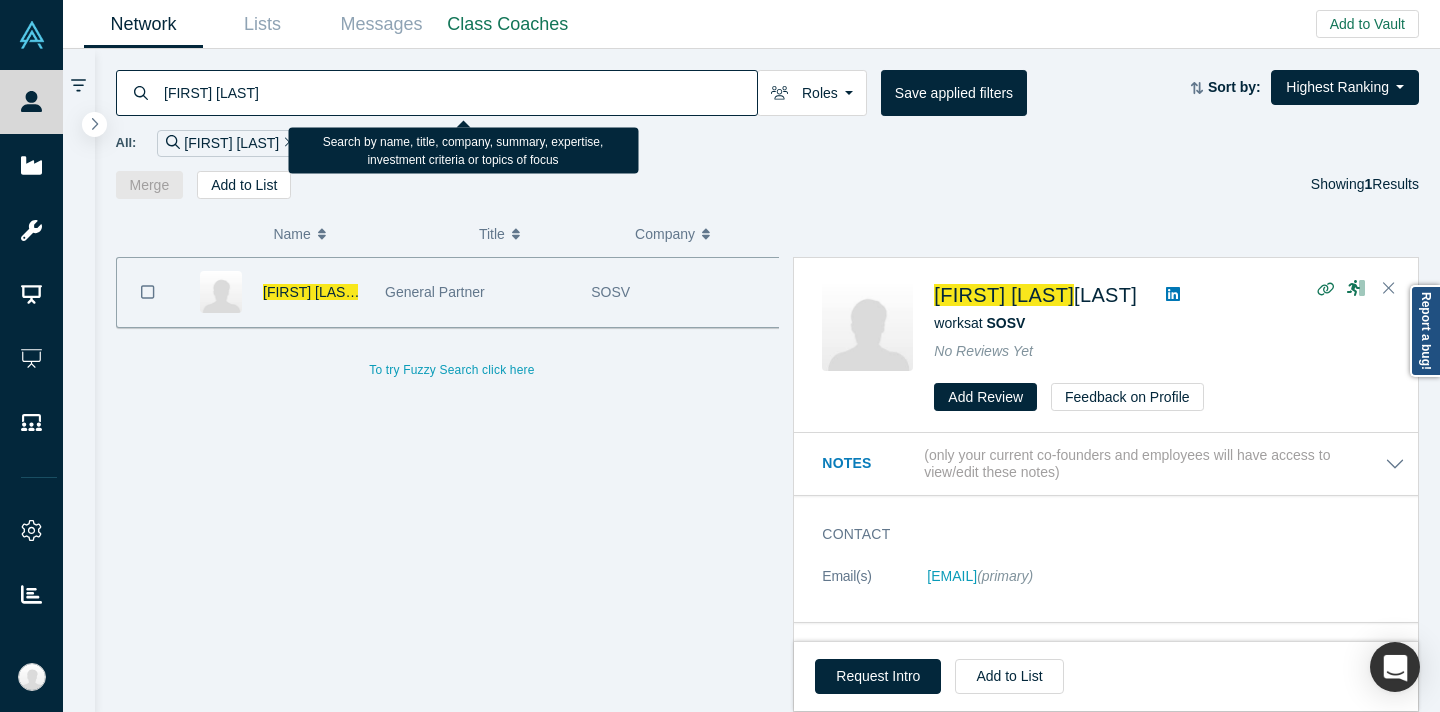paste on "[FIRST] [LAST]" 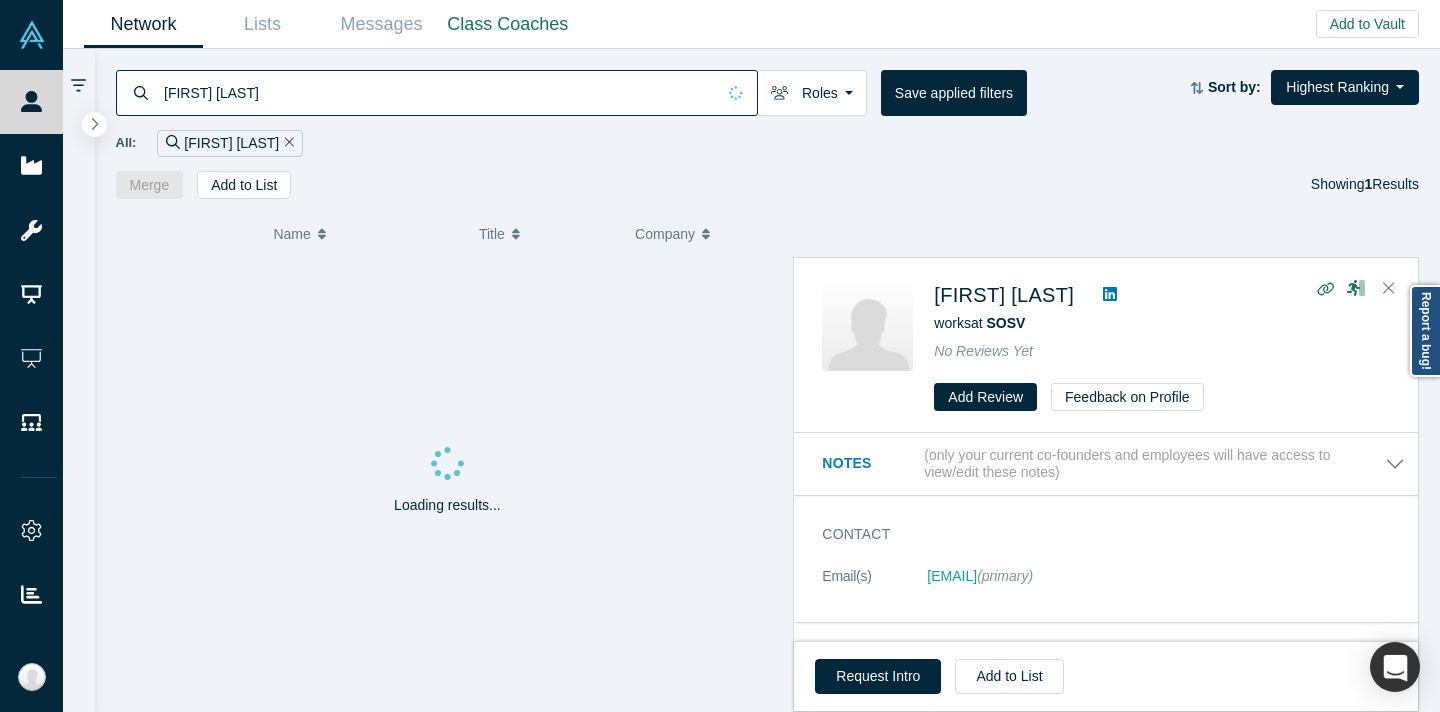click on "All:   [FIRST] [LAST]" at bounding box center (768, 143) 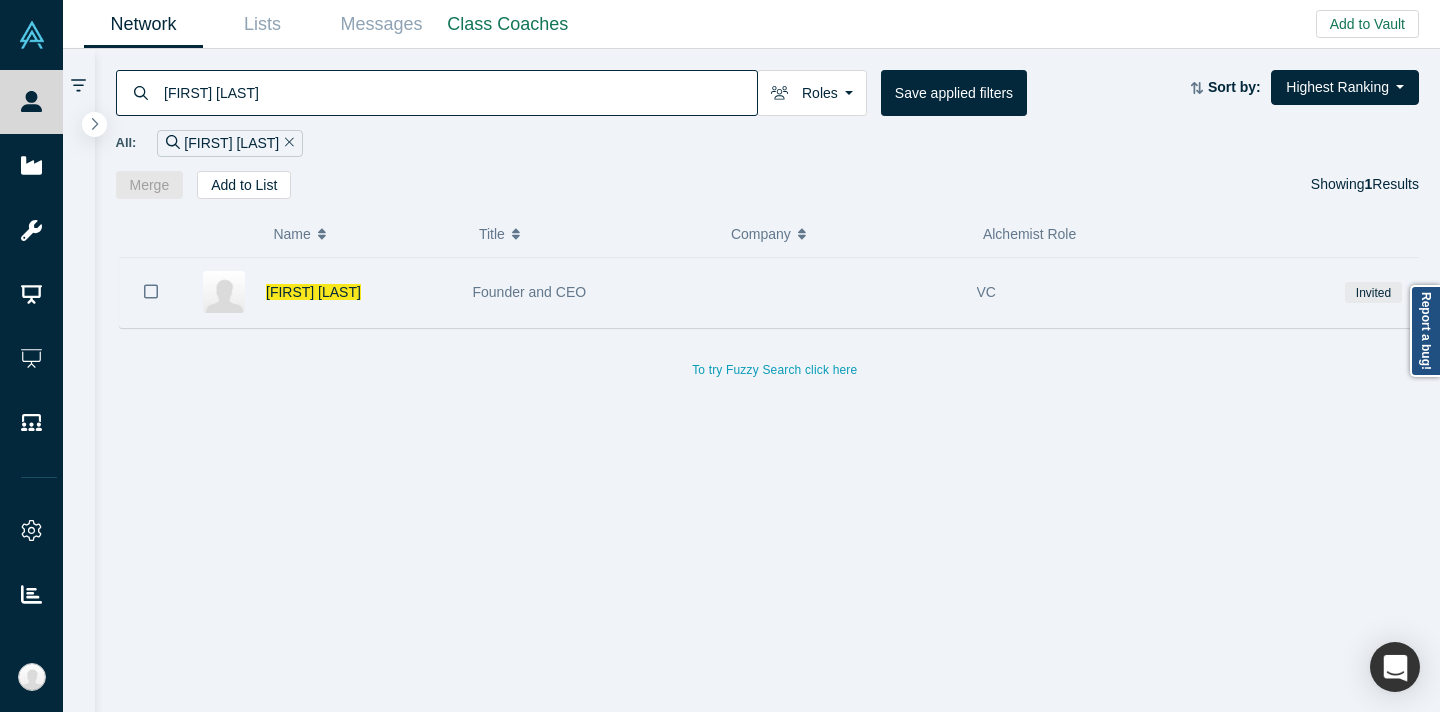 click at bounding box center [840, 292] 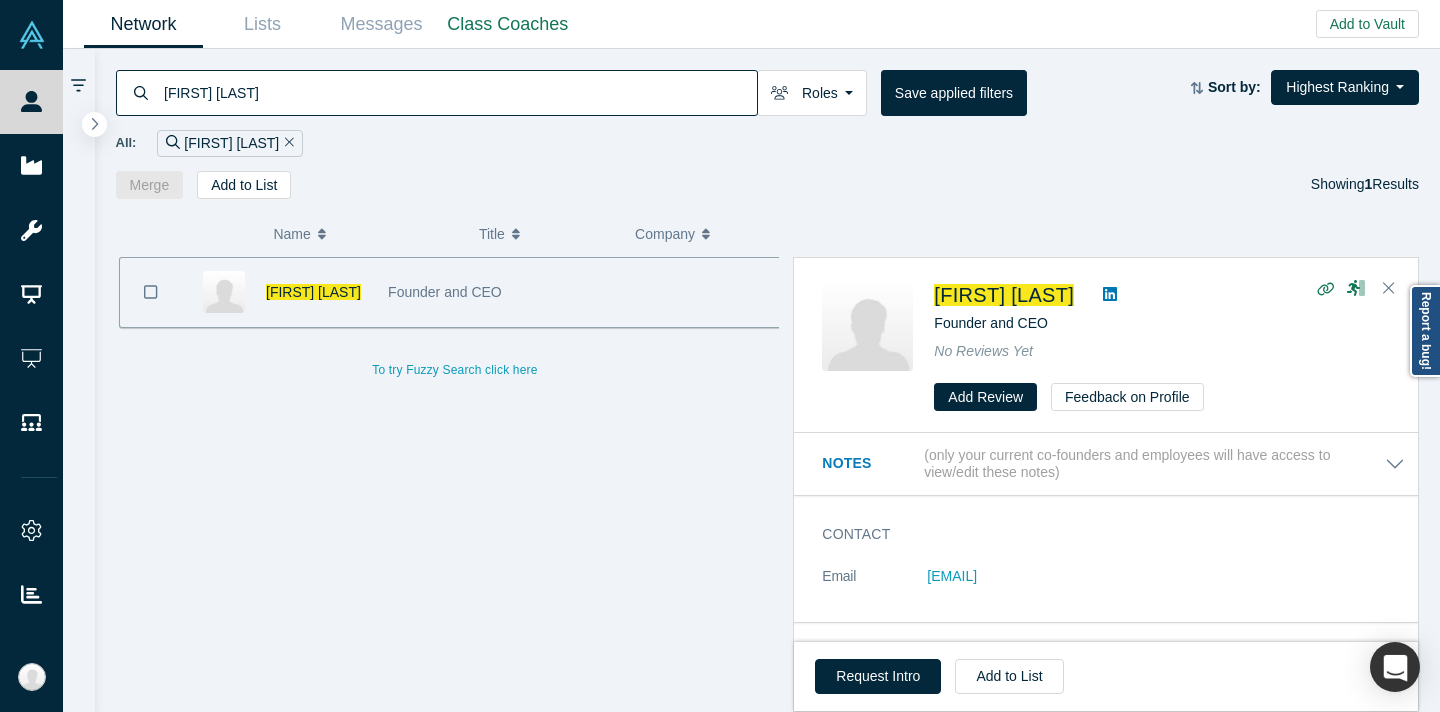 scroll, scrollTop: 0, scrollLeft: 3, axis: horizontal 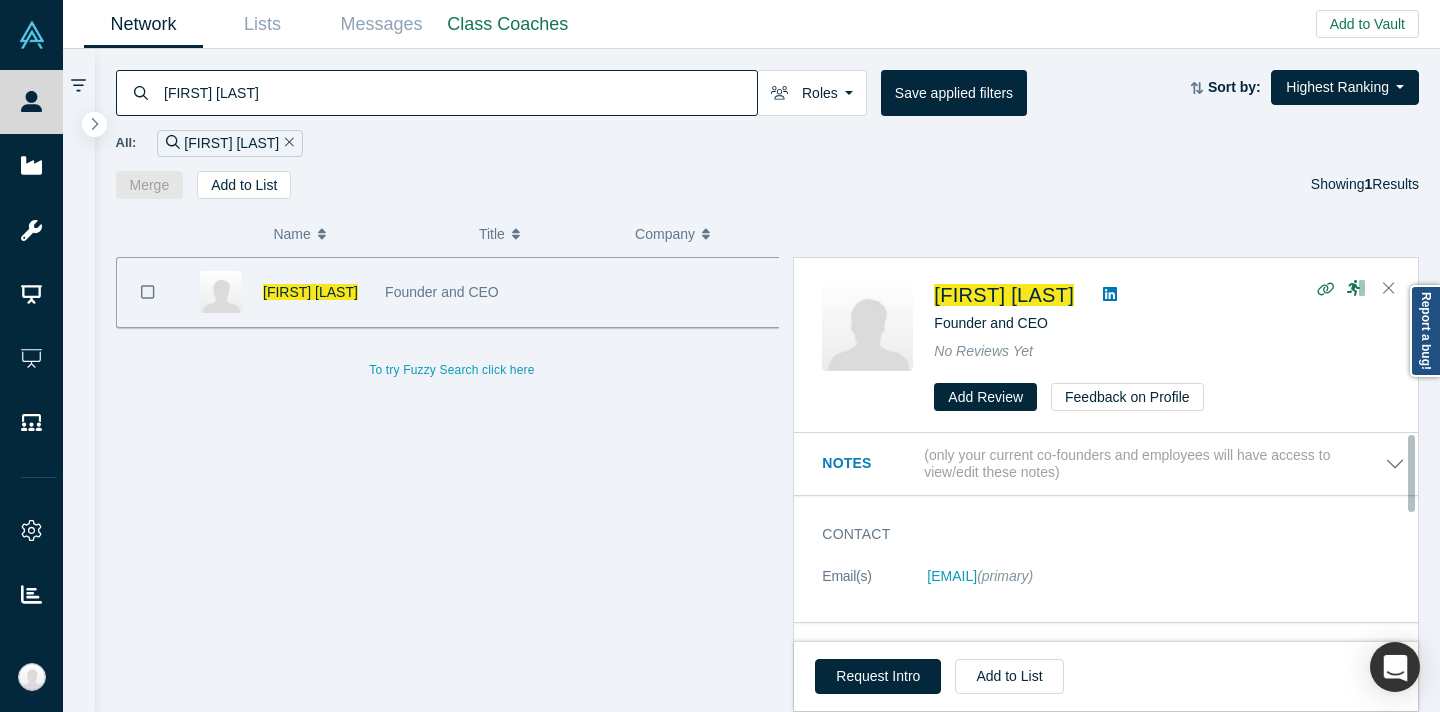 click 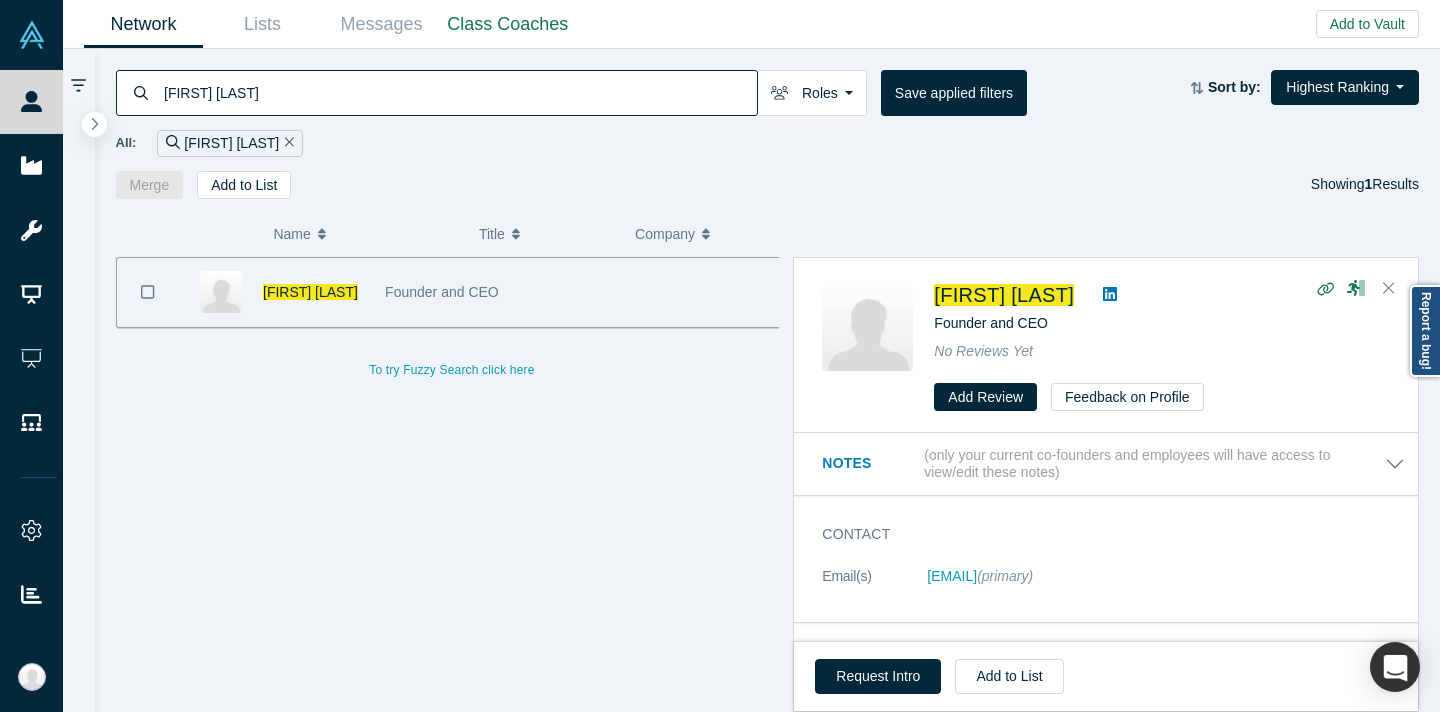 click on "[FIRST] [LAST]" at bounding box center [459, 92] 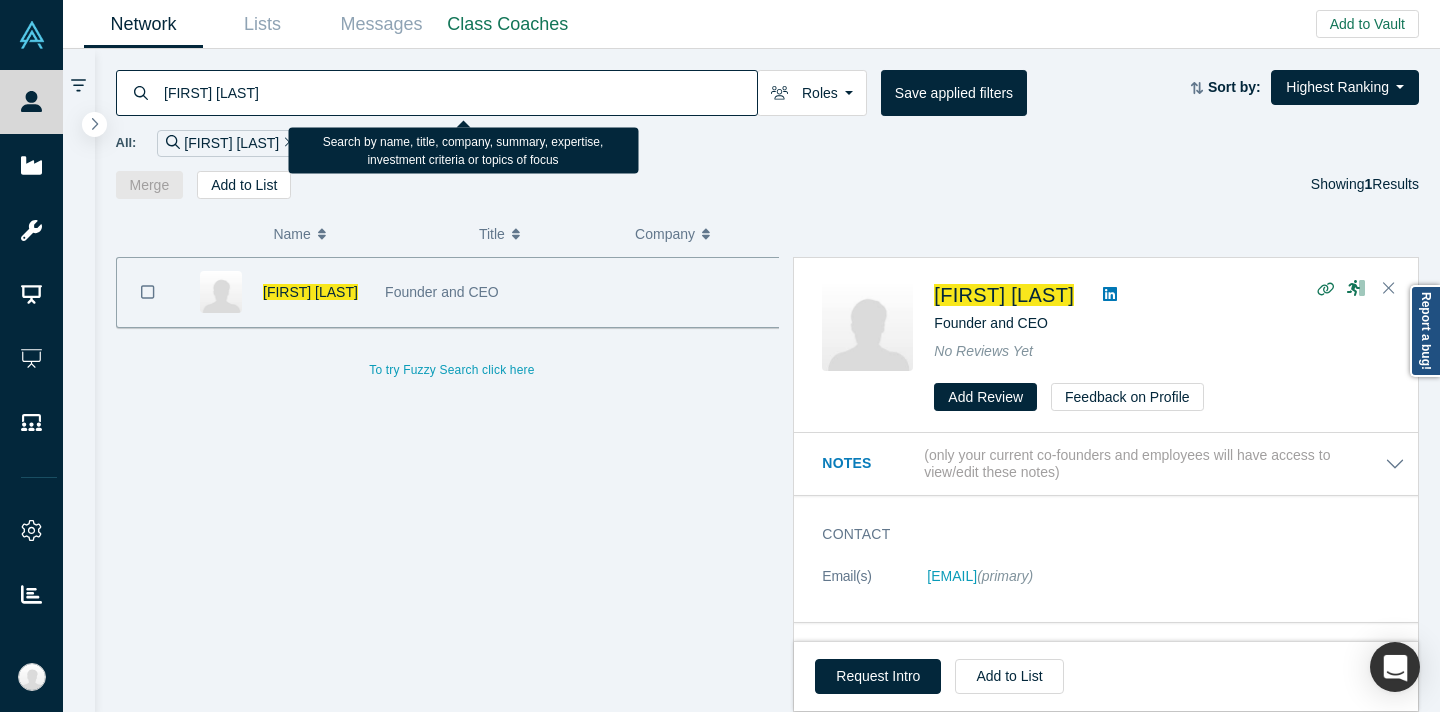 click on "[FIRST] [LAST]" at bounding box center (459, 92) 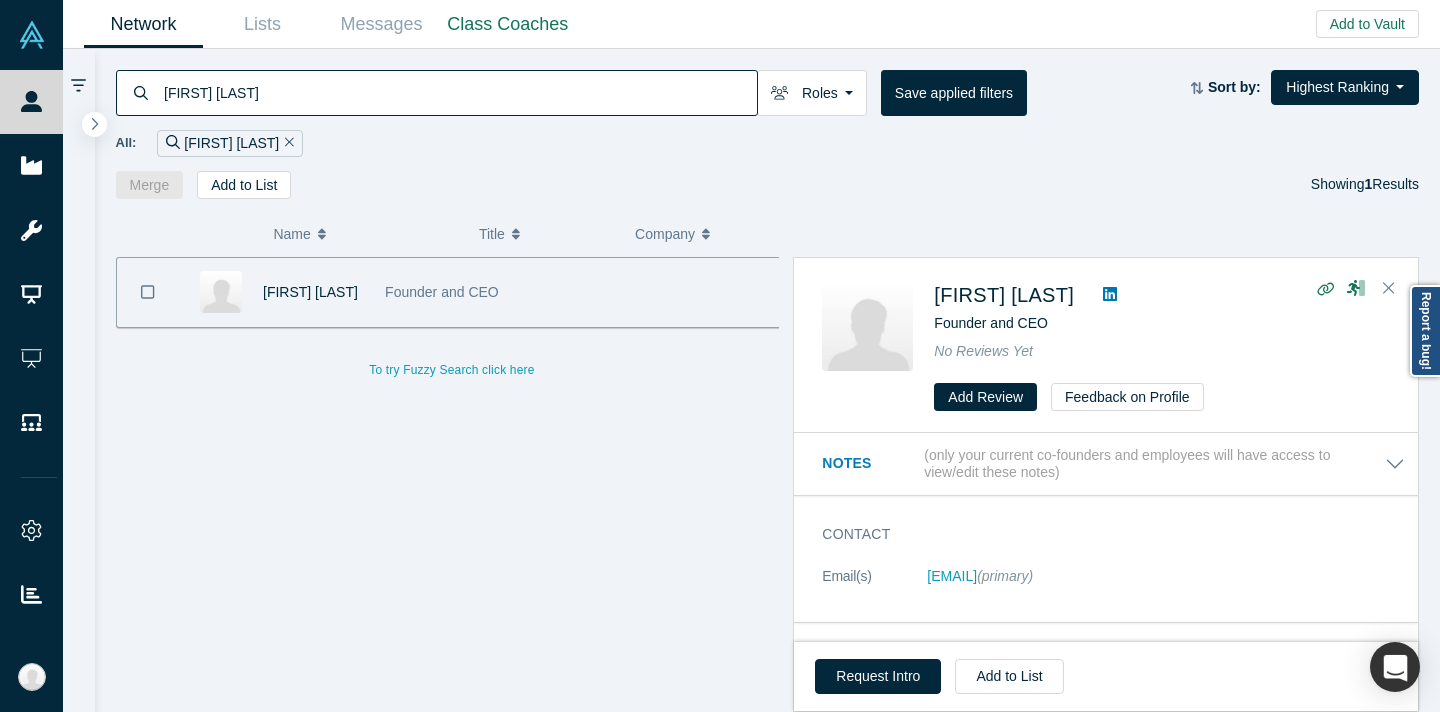 click on "All:   [FIRST] [LAST]" at bounding box center [768, 143] 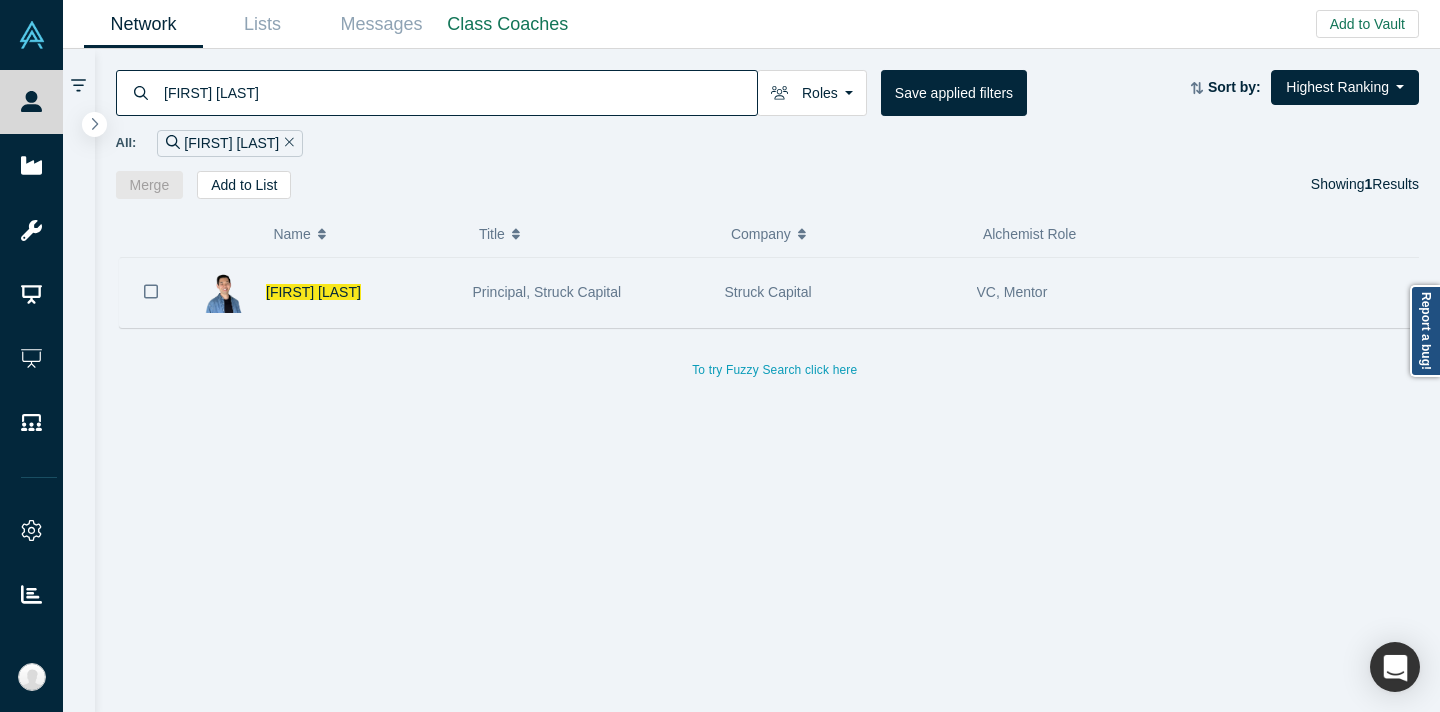 click on "Principal, Struck Capital" at bounding box center [588, 292] 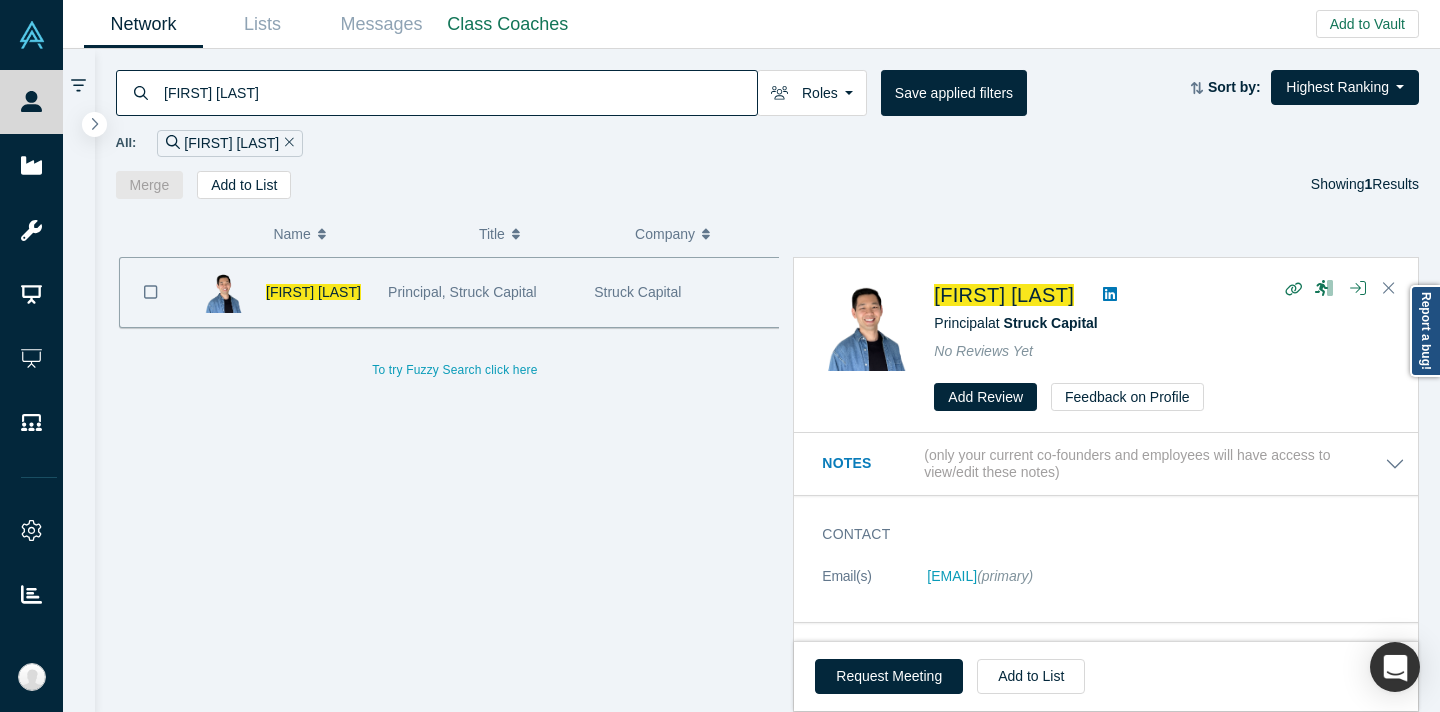 scroll, scrollTop: 0, scrollLeft: 3, axis: horizontal 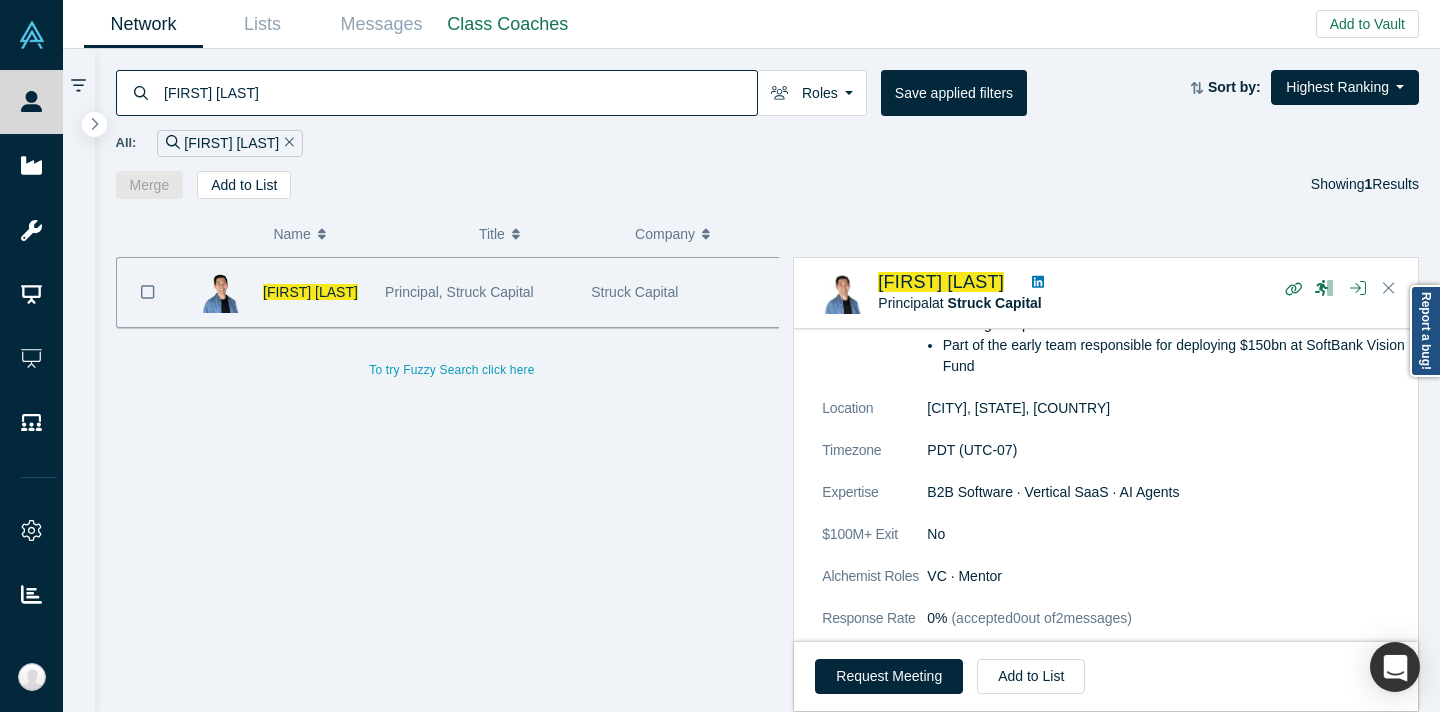 click on "[FIRST] [LAST]" at bounding box center (459, 92) 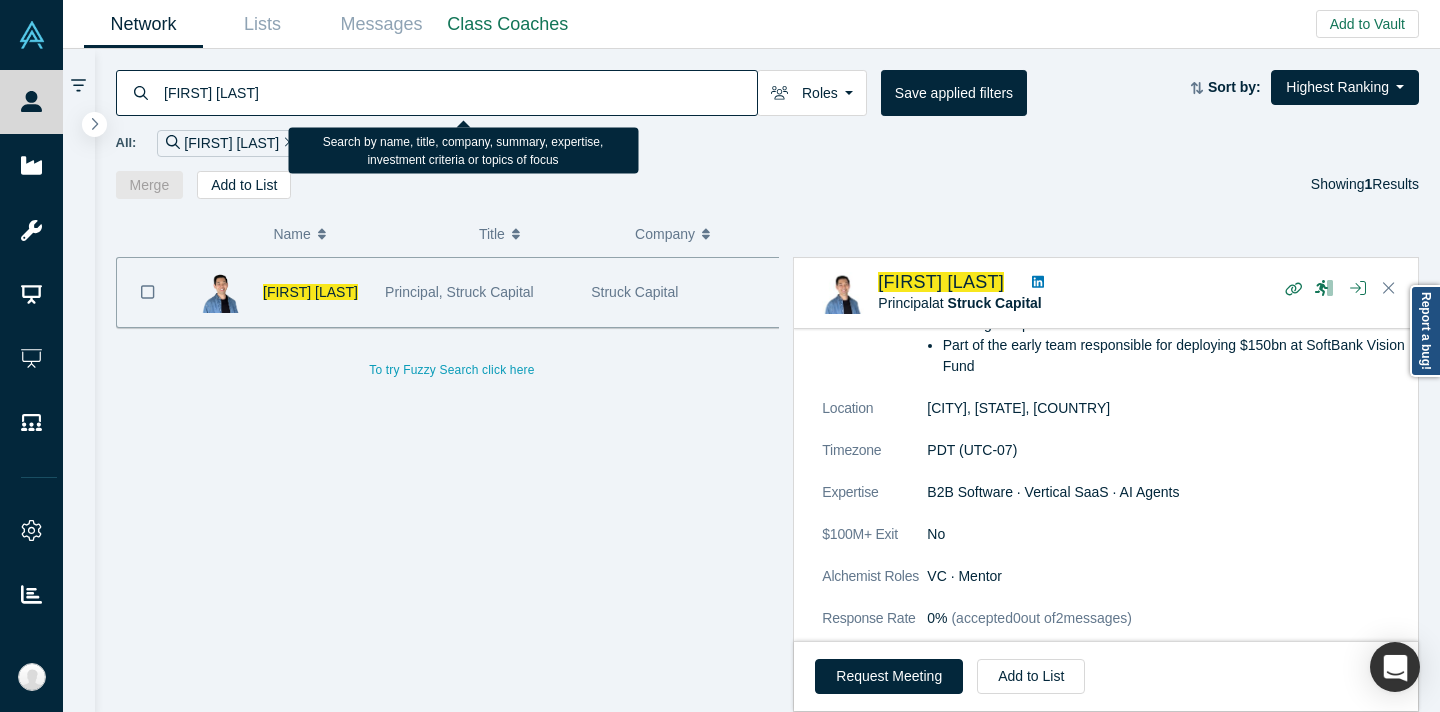 click on "[FIRST] [LAST]" at bounding box center (459, 92) 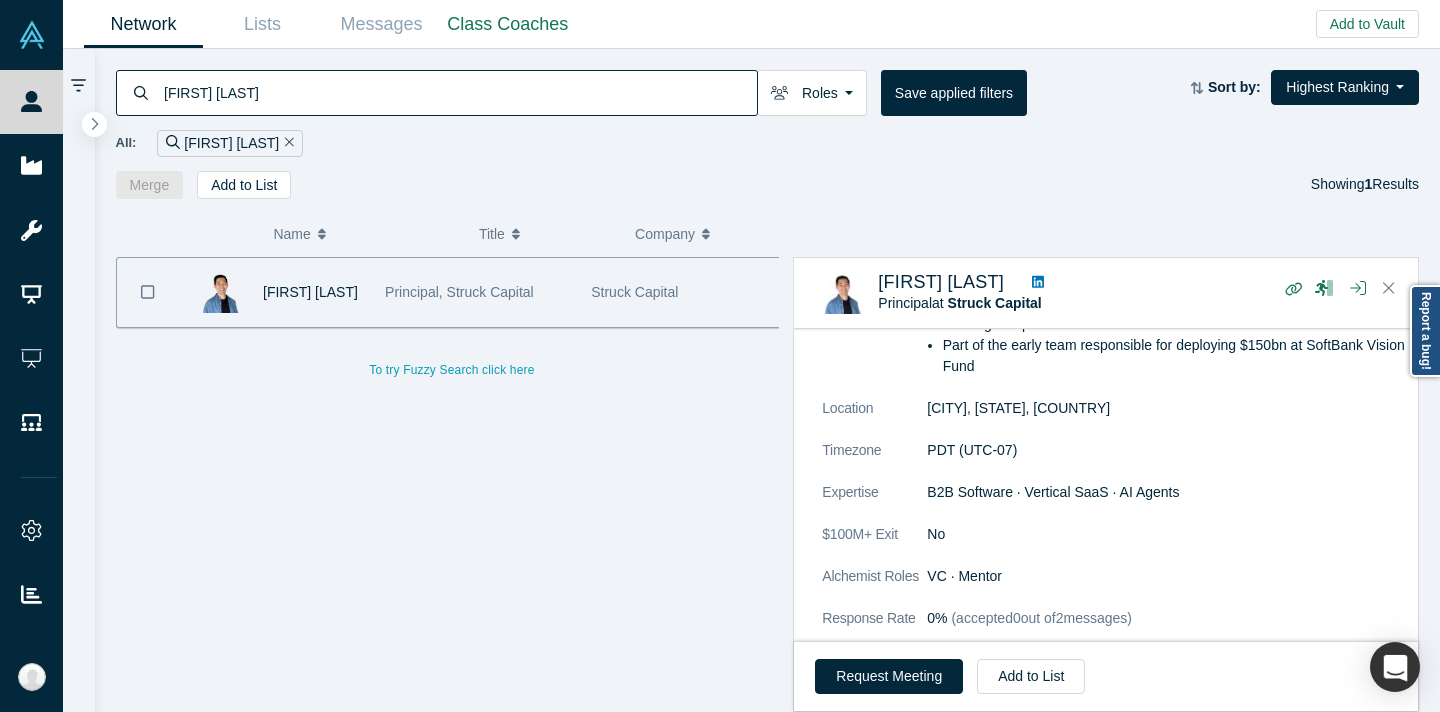 click on "Merge Add to List Showing  1  Results" at bounding box center (768, 185) 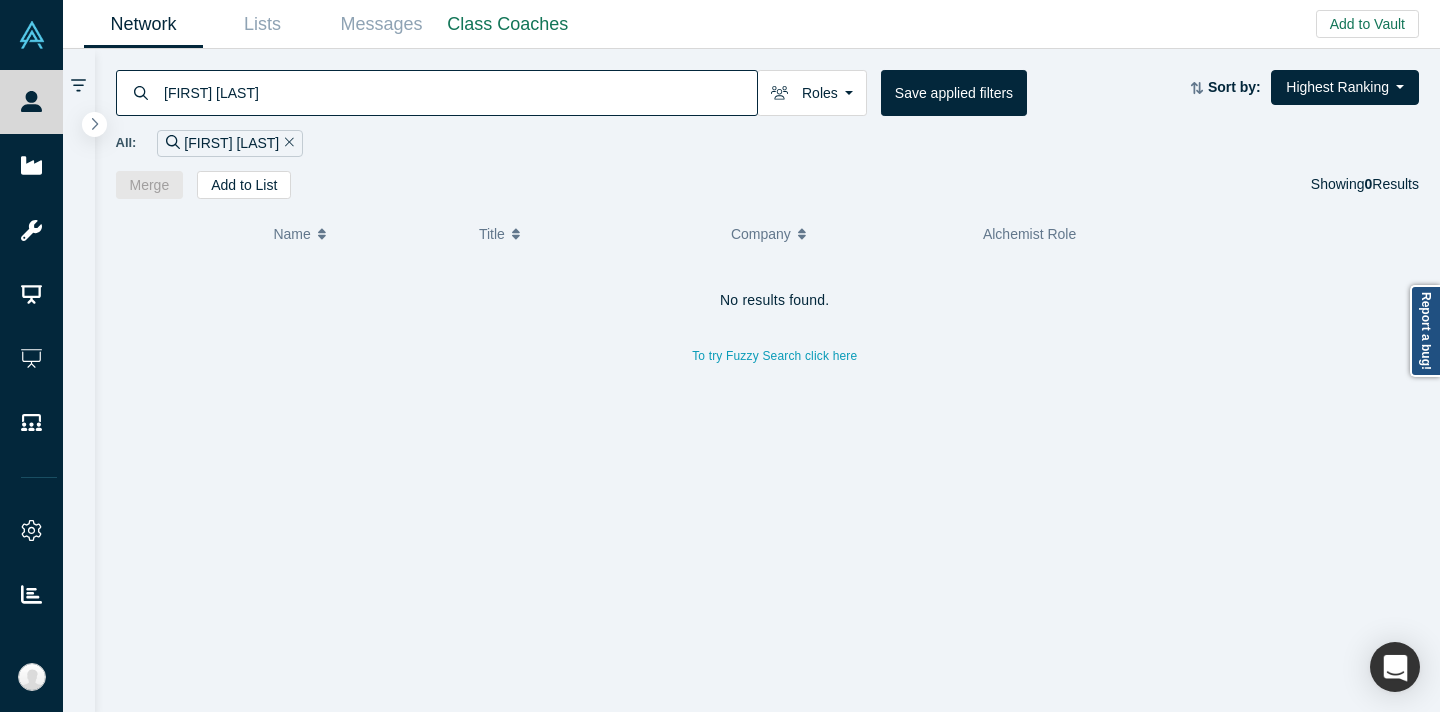 click on "[FIRST] [LAST]" at bounding box center (459, 92) 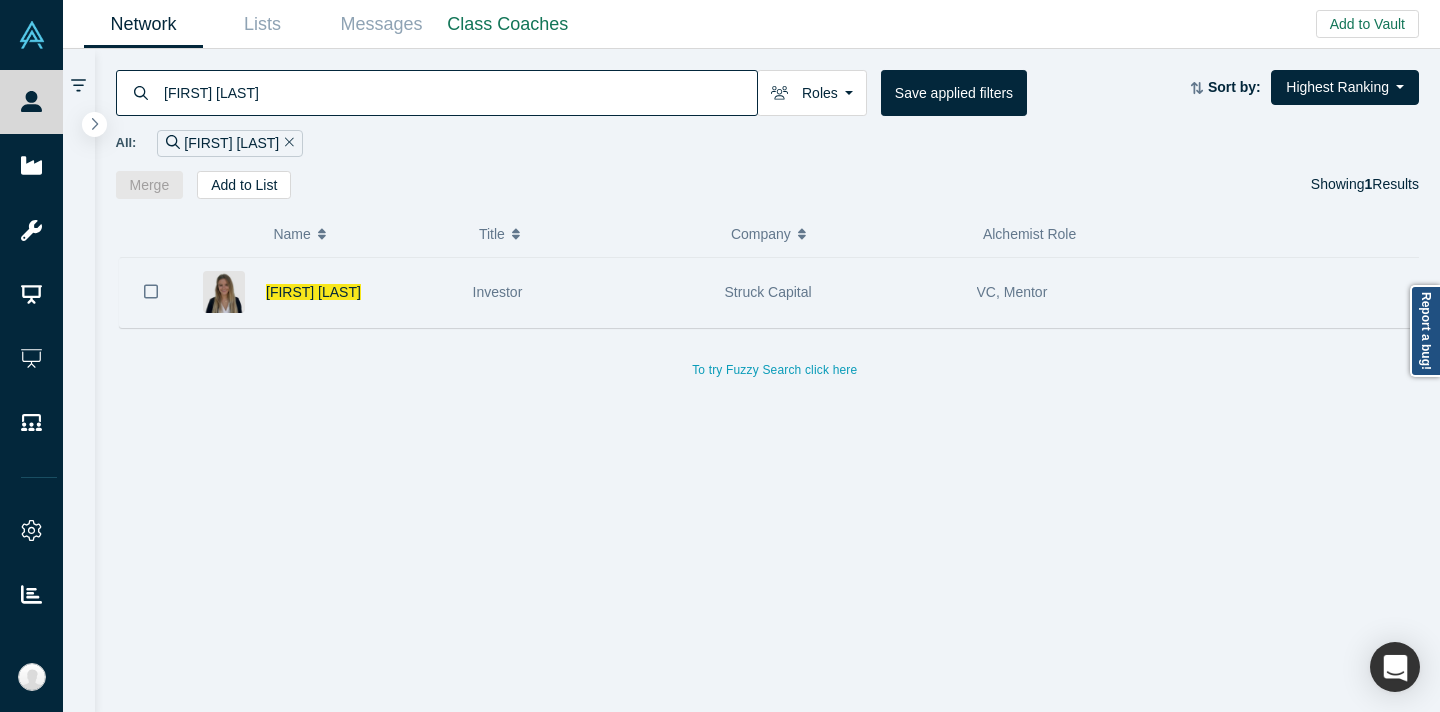 type on "[FIRST] [LAST]" 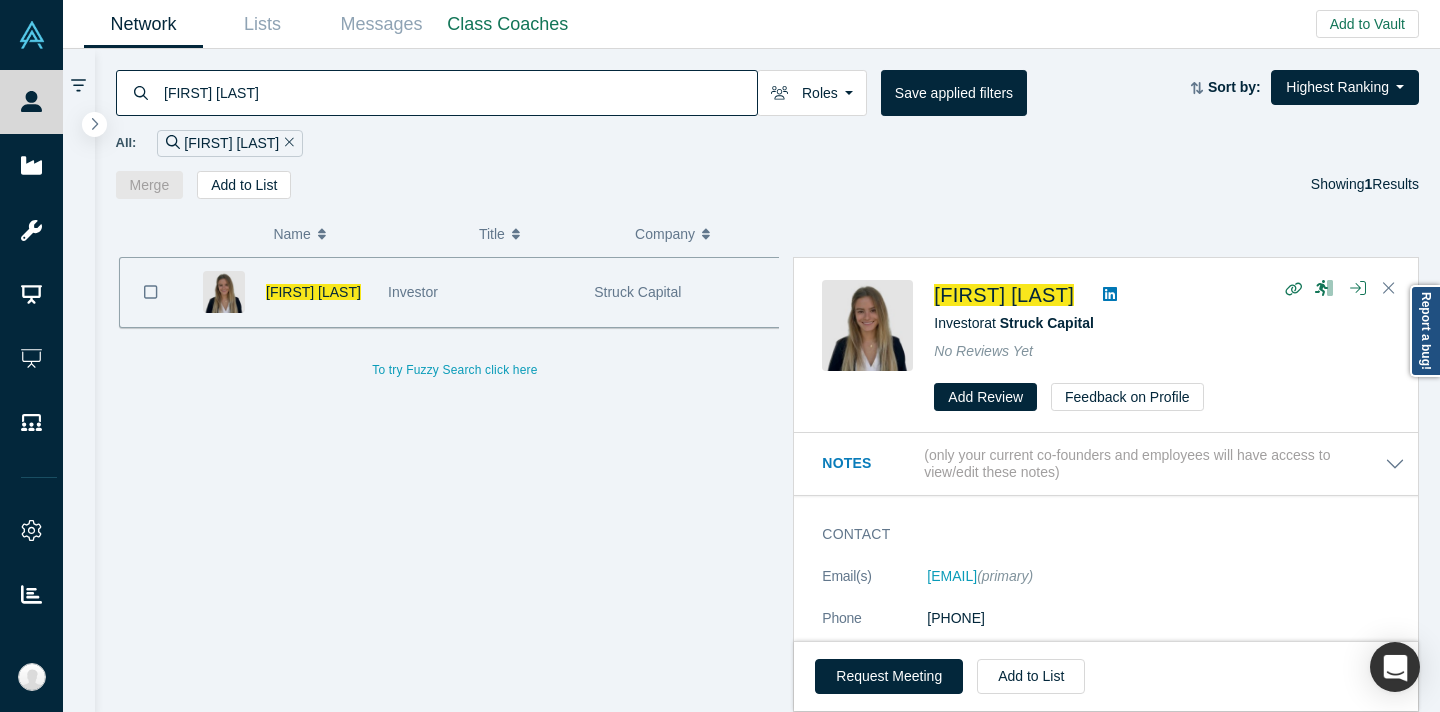 scroll, scrollTop: 0, scrollLeft: 3, axis: horizontal 